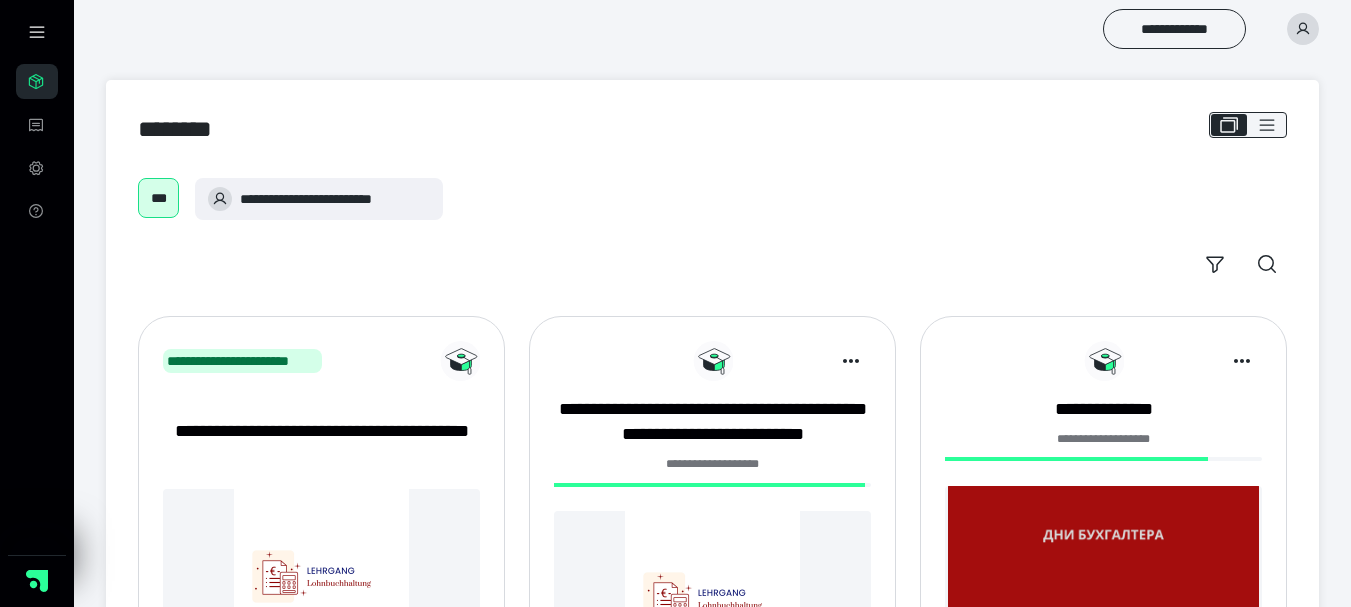 scroll, scrollTop: 0, scrollLeft: 0, axis: both 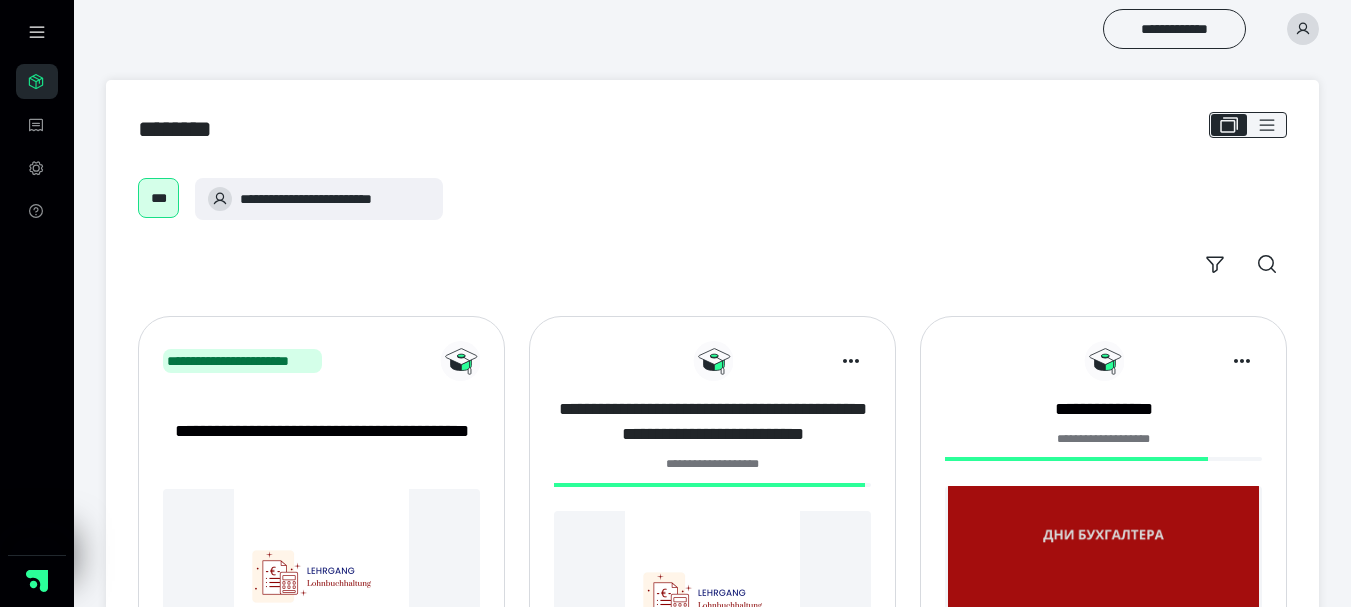 click on "**********" at bounding box center [712, 422] 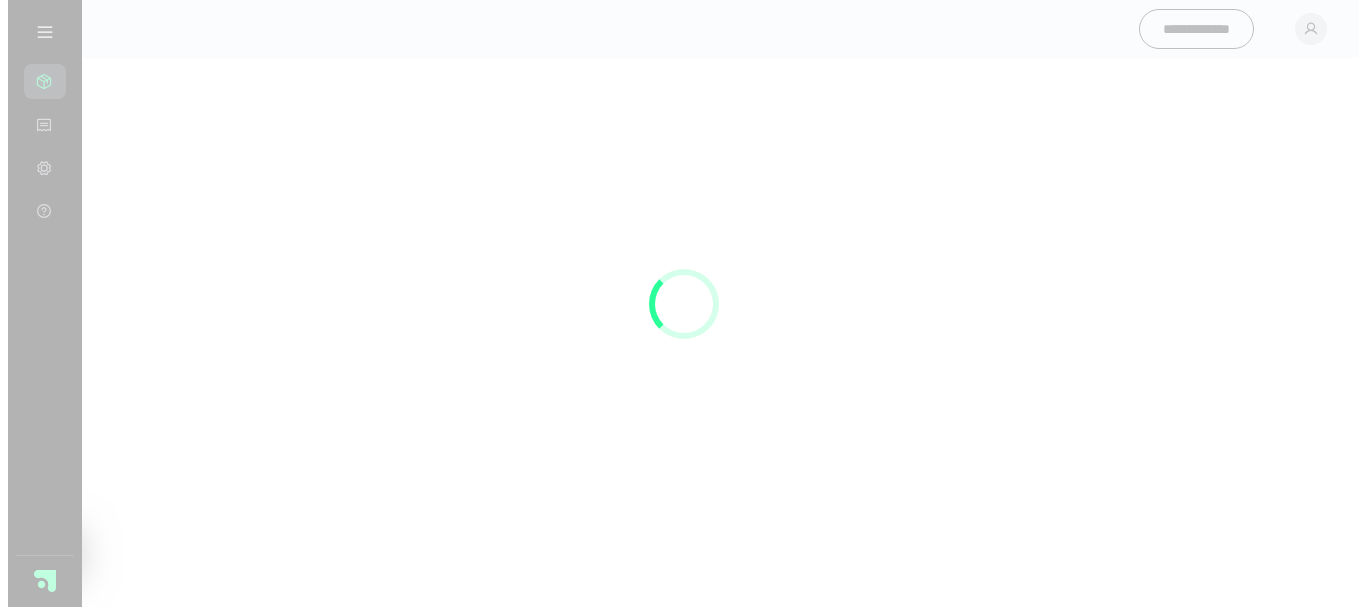 scroll, scrollTop: 0, scrollLeft: 0, axis: both 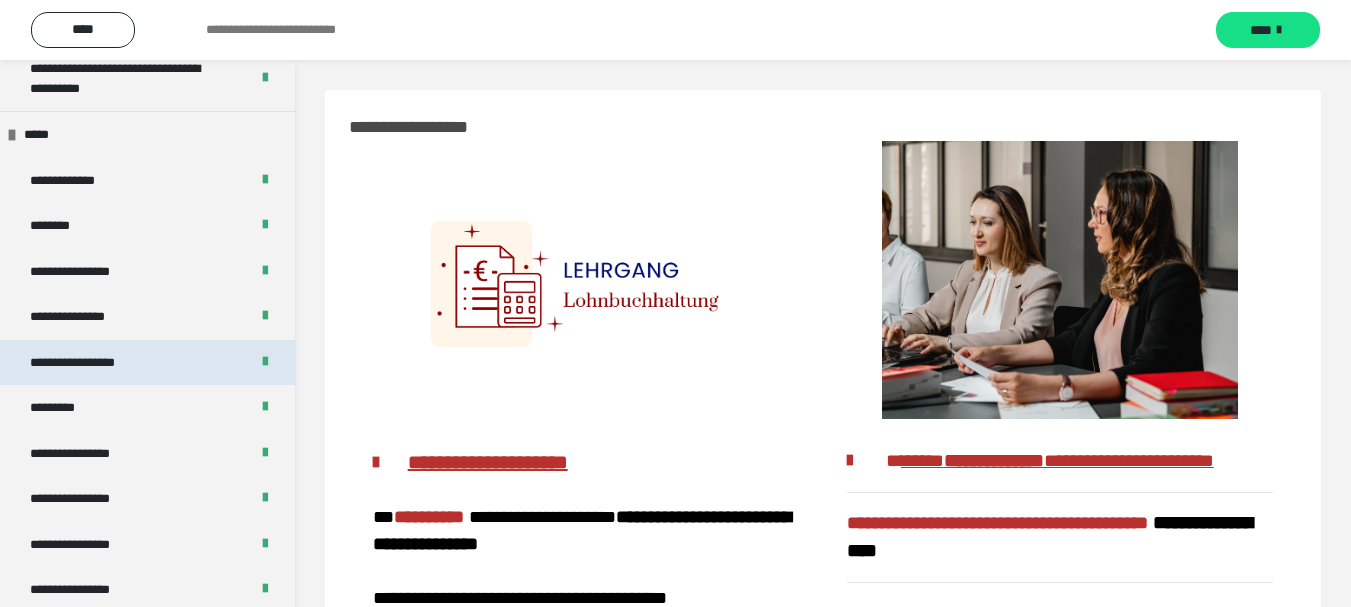 click on "**********" at bounding box center [94, 363] 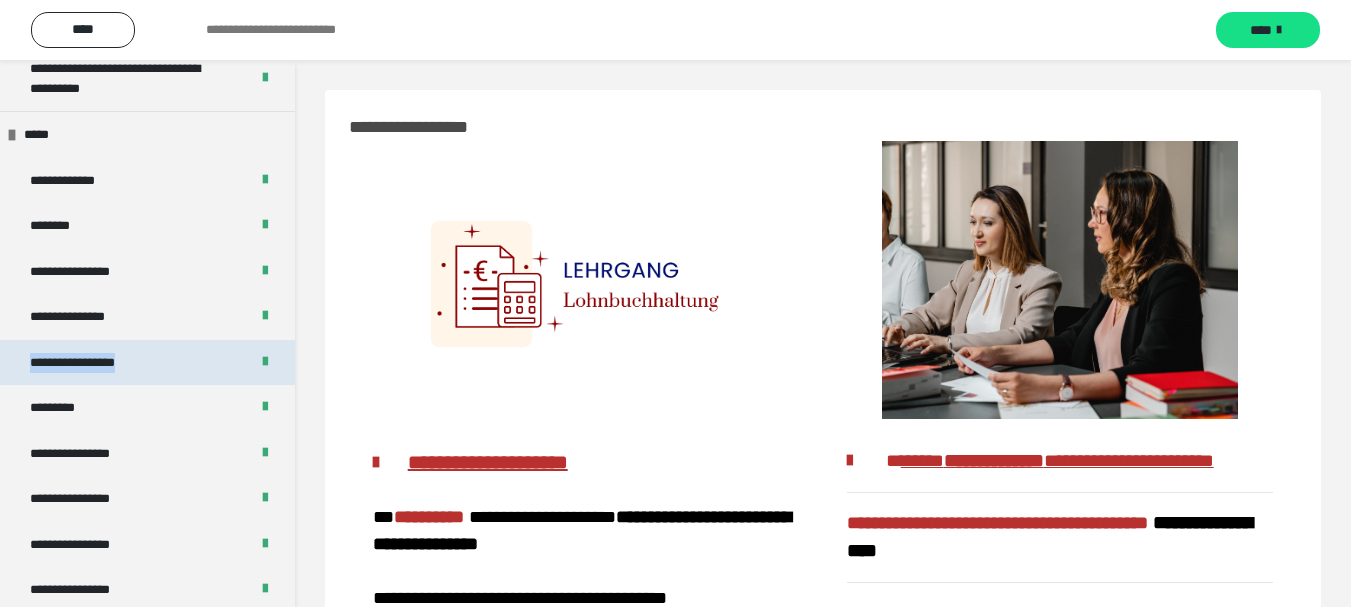 click on "**********" at bounding box center [94, 363] 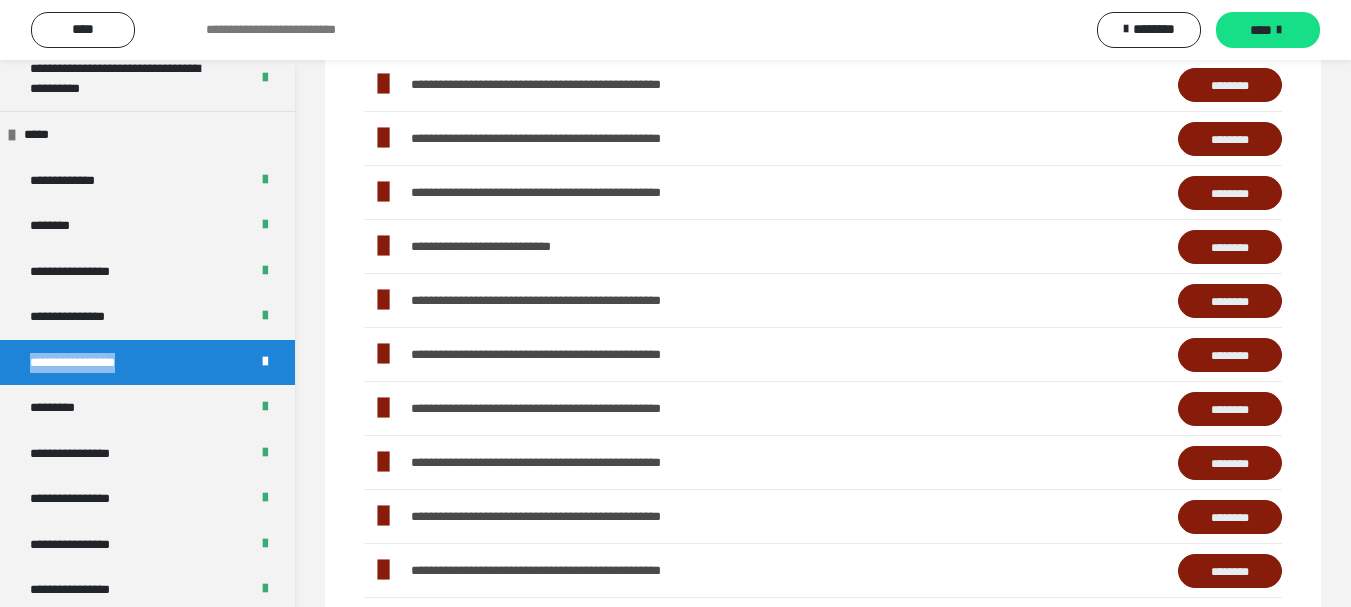 scroll, scrollTop: 800, scrollLeft: 0, axis: vertical 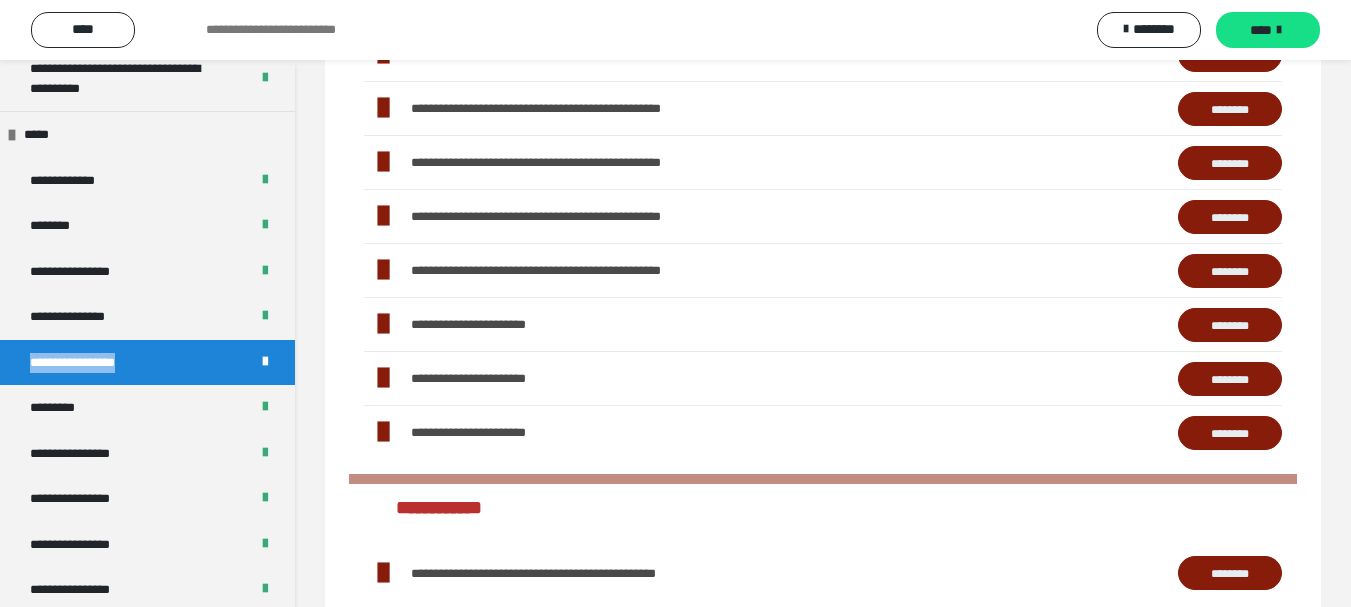 click on "********" at bounding box center [1230, 163] 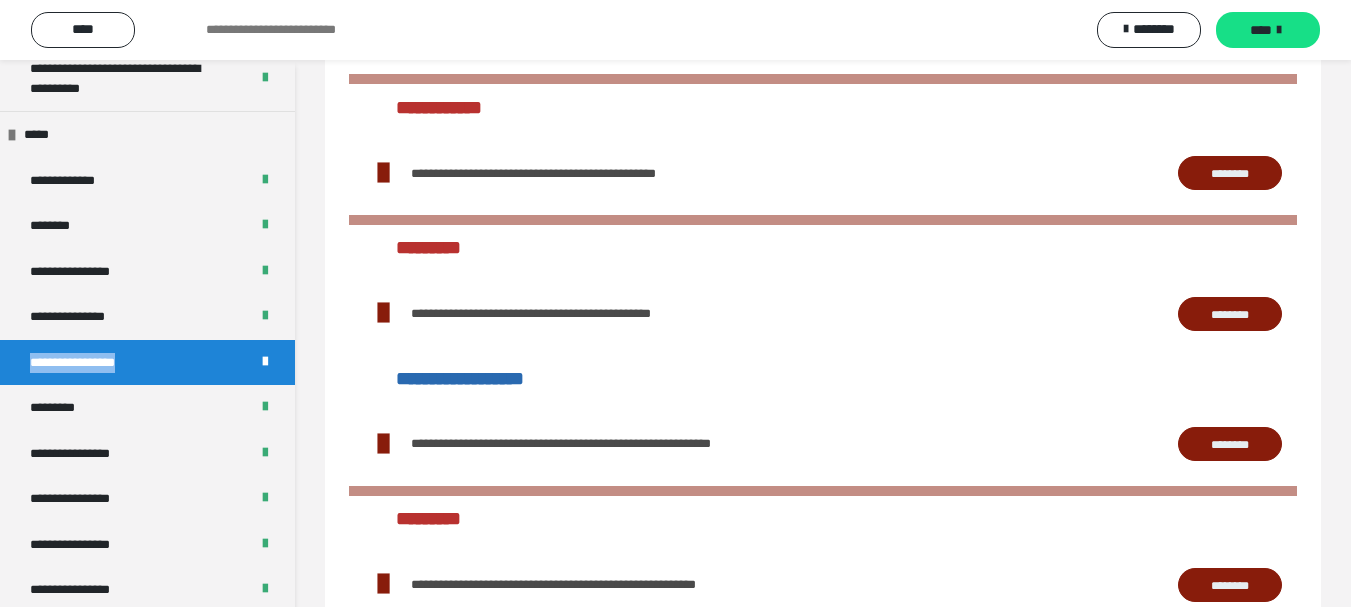 scroll, scrollTop: 1300, scrollLeft: 0, axis: vertical 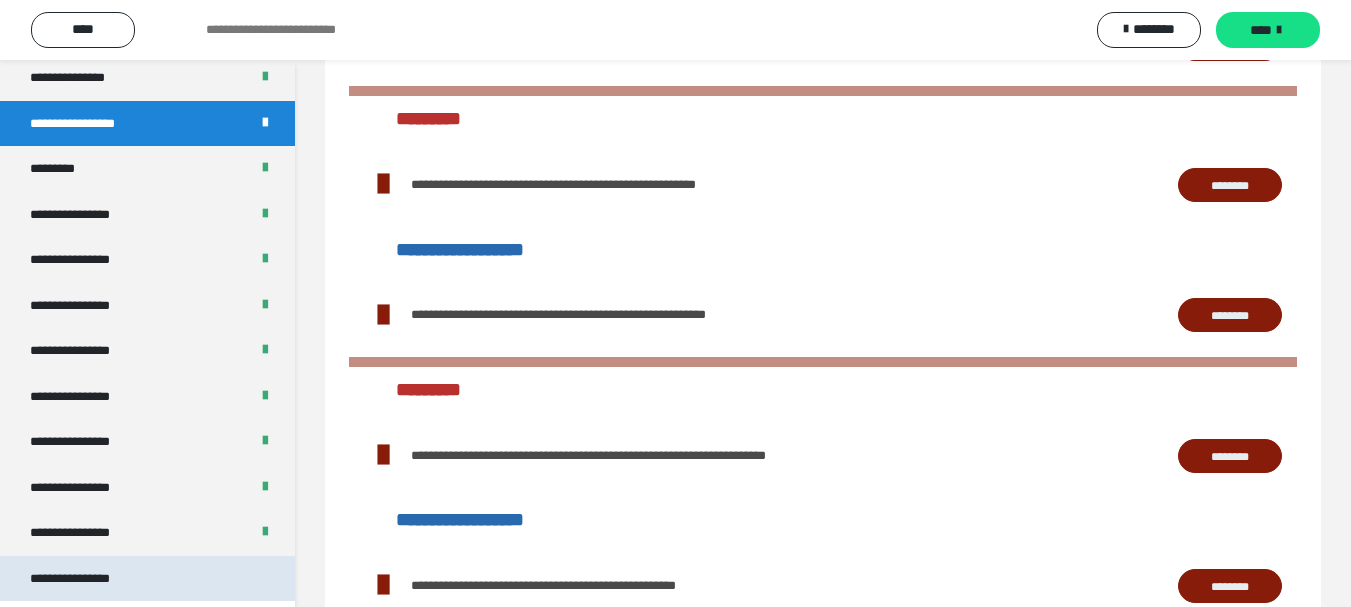 click on "**********" at bounding box center (87, 579) 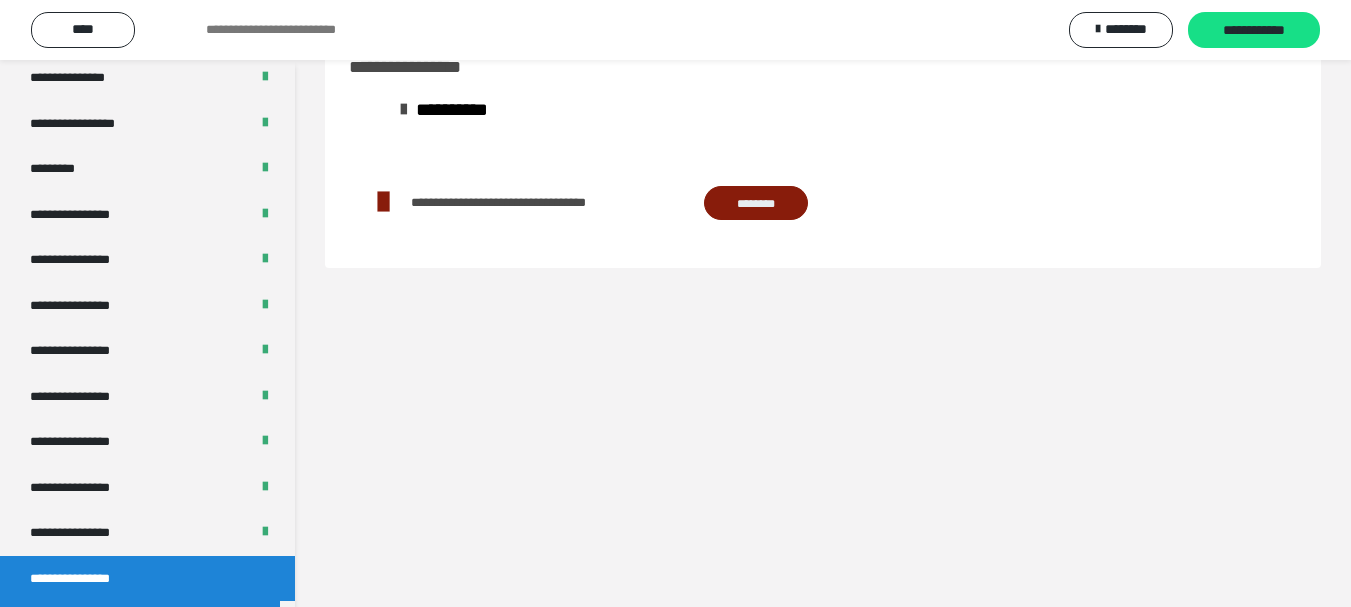 scroll, scrollTop: 60, scrollLeft: 0, axis: vertical 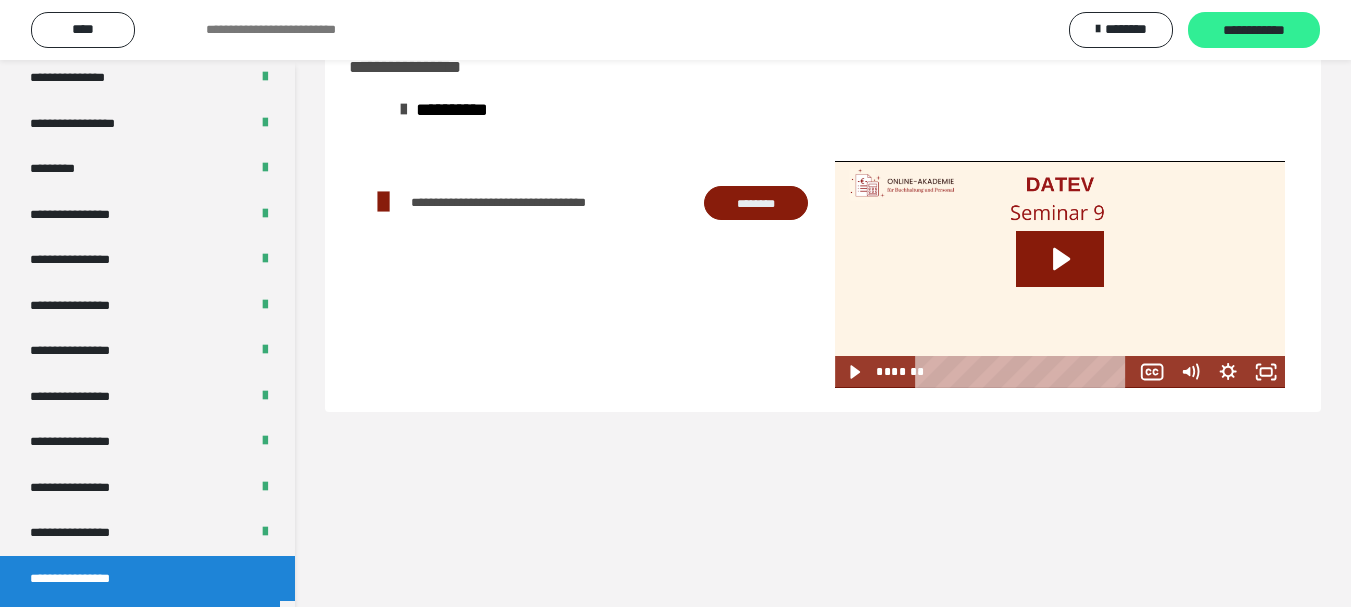 click on "**********" at bounding box center (1254, 30) 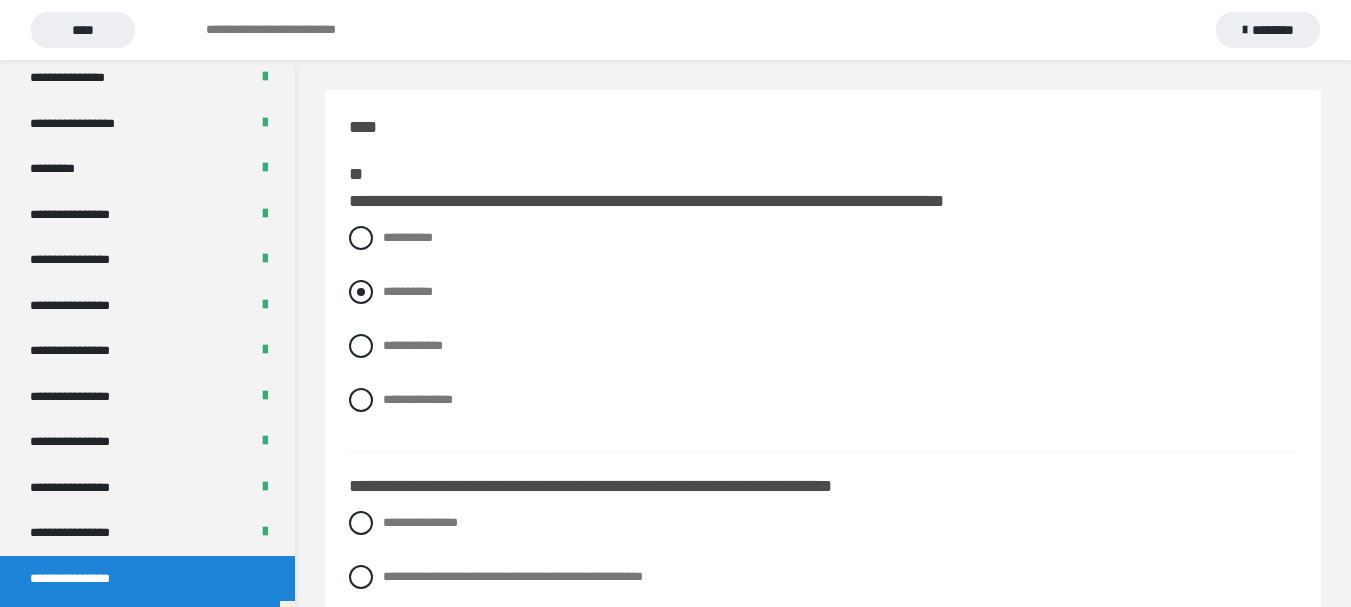 click on "**********" at bounding box center [823, 292] 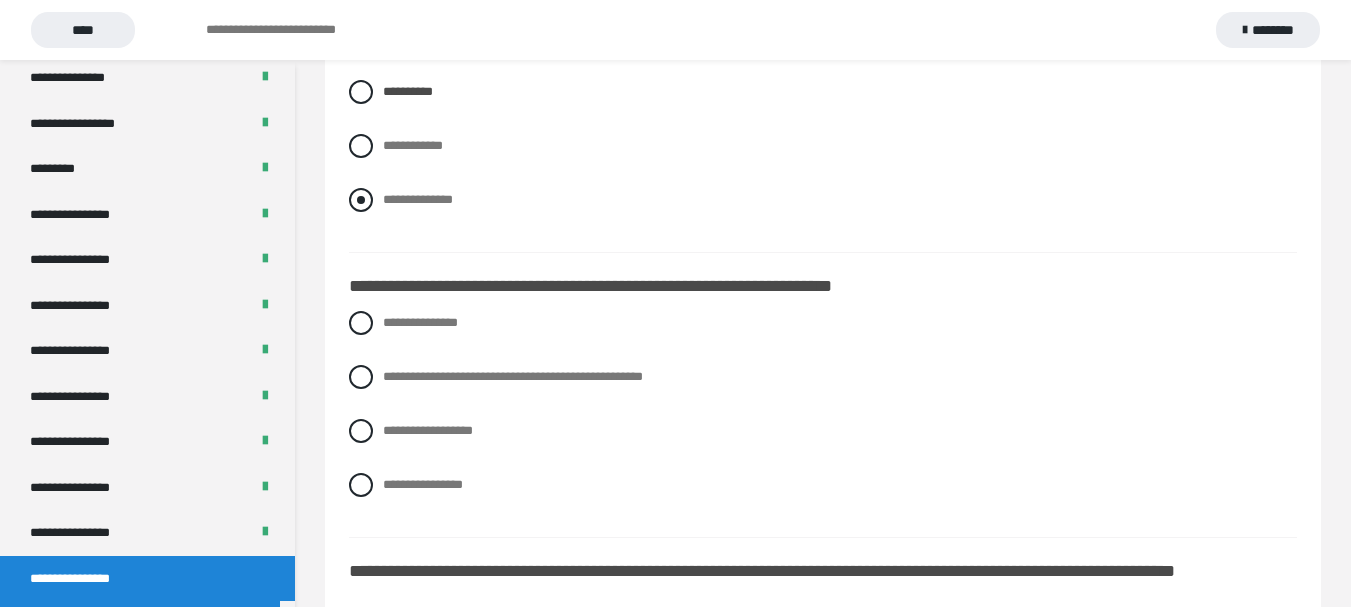 scroll, scrollTop: 300, scrollLeft: 0, axis: vertical 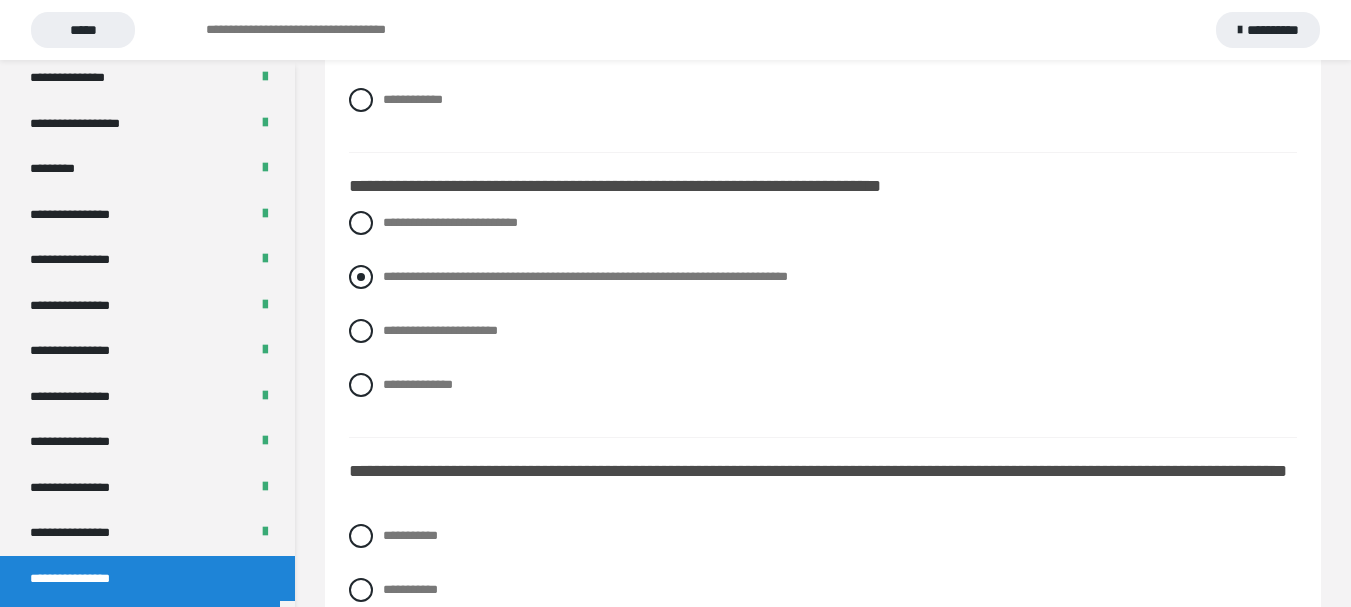click at bounding box center [361, 277] 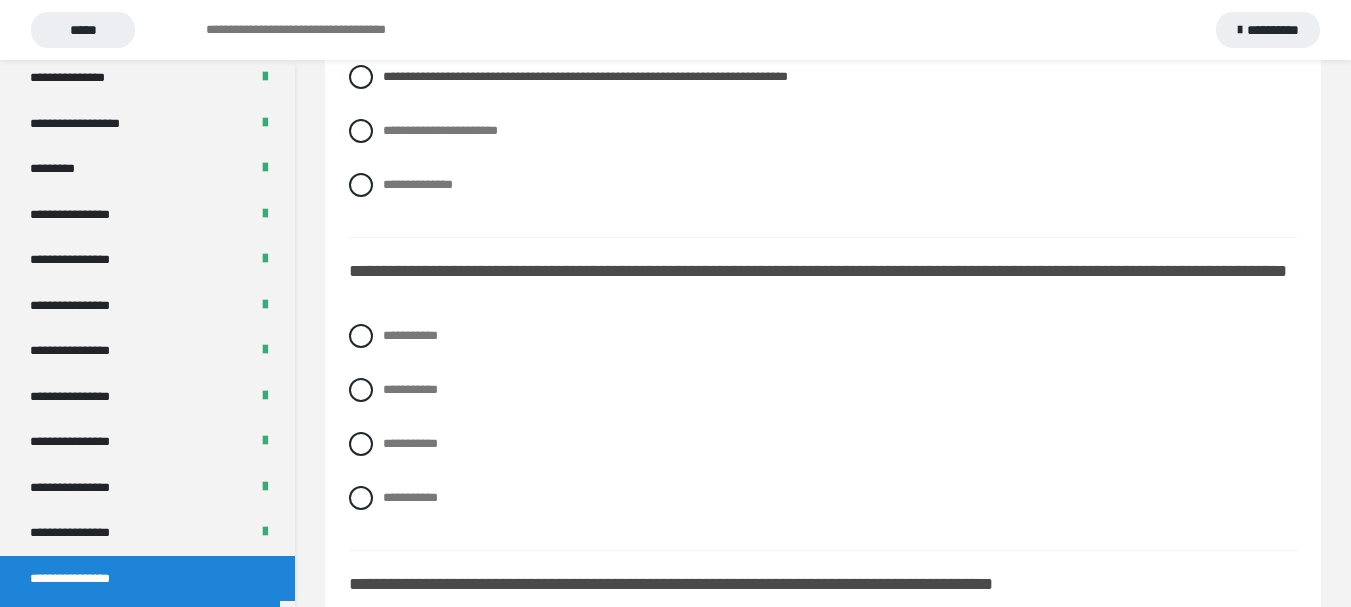 scroll, scrollTop: 600, scrollLeft: 0, axis: vertical 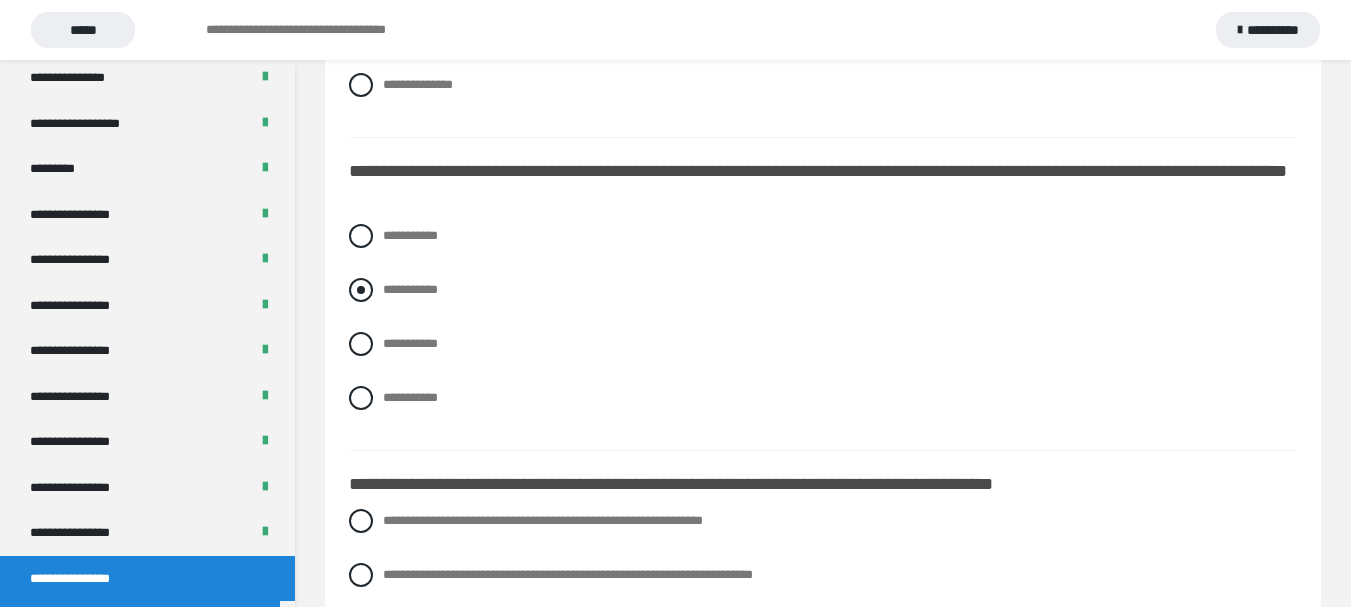 click at bounding box center (361, 290) 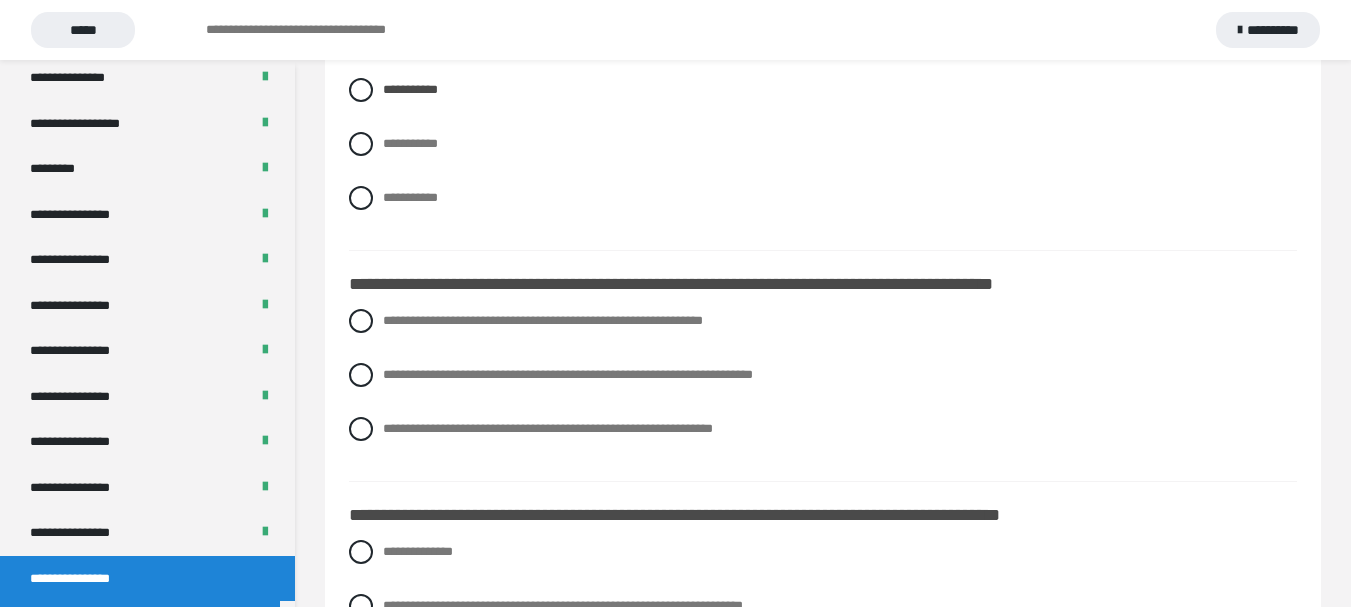 scroll, scrollTop: 900, scrollLeft: 0, axis: vertical 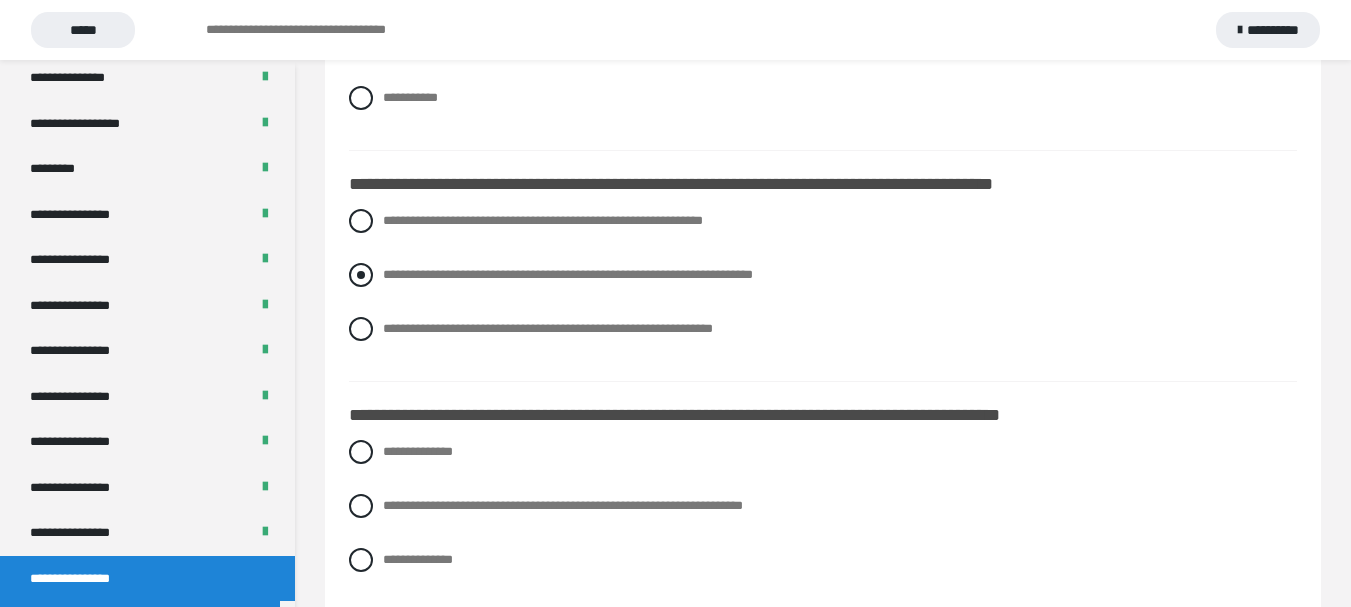 click on "**********" at bounding box center (823, 275) 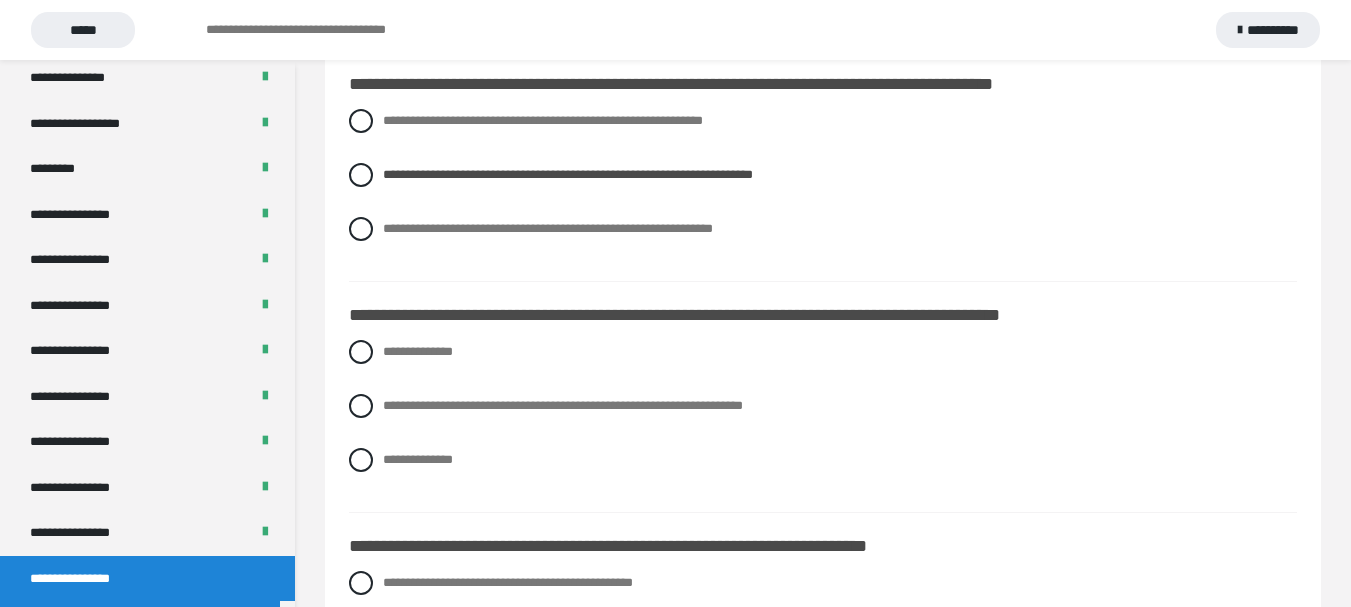 scroll, scrollTop: 1100, scrollLeft: 0, axis: vertical 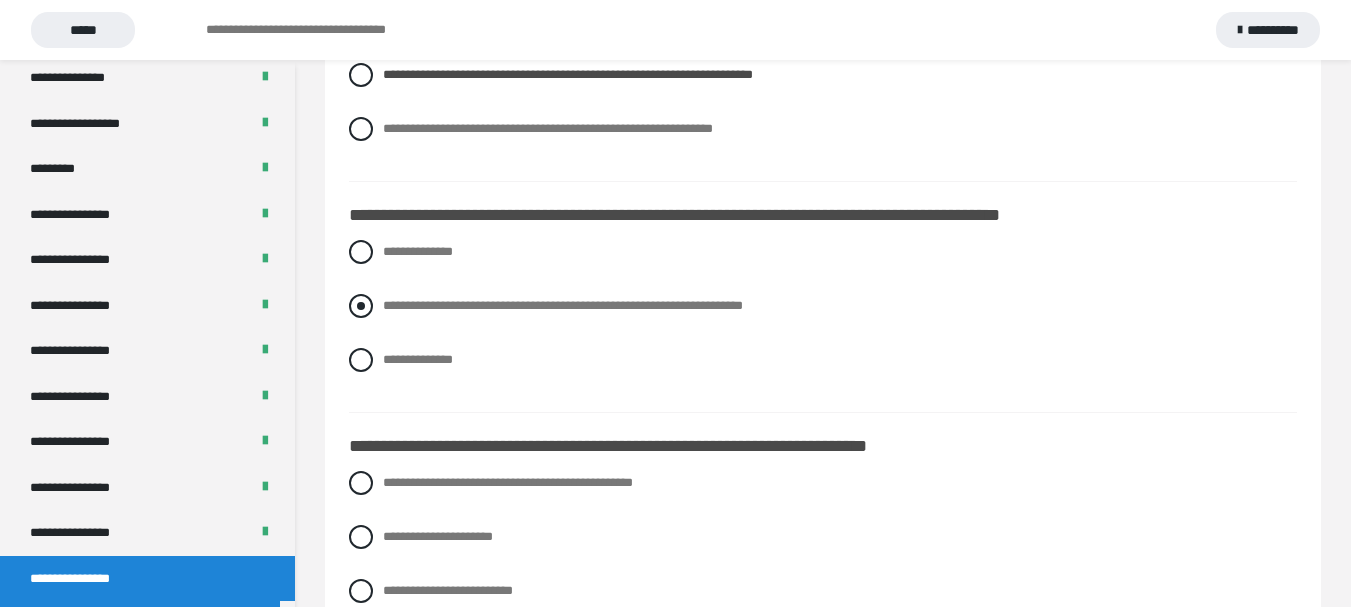 click on "**********" at bounding box center (823, 306) 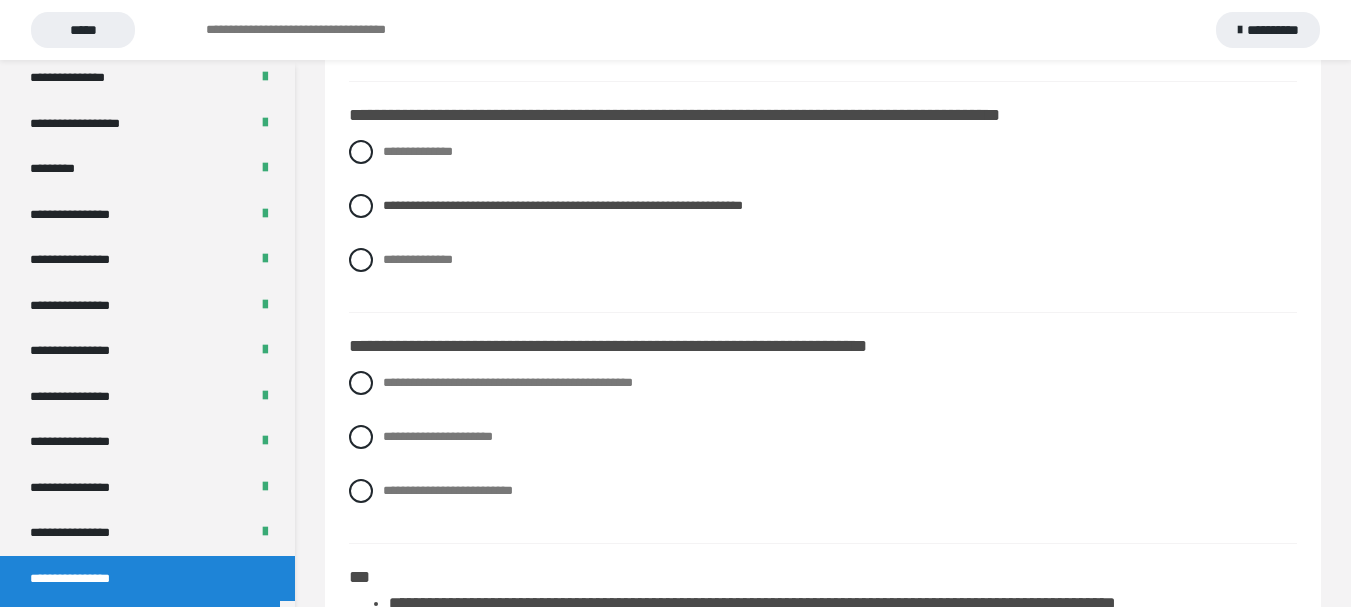 scroll, scrollTop: 1400, scrollLeft: 0, axis: vertical 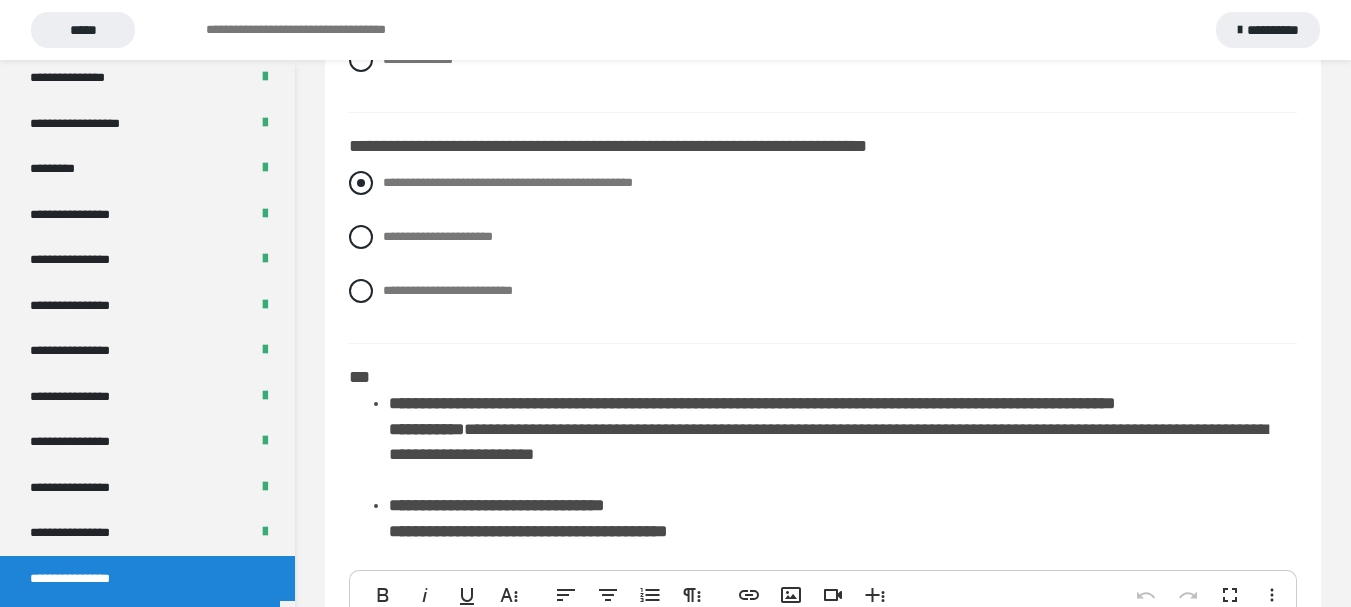 click at bounding box center [361, 183] 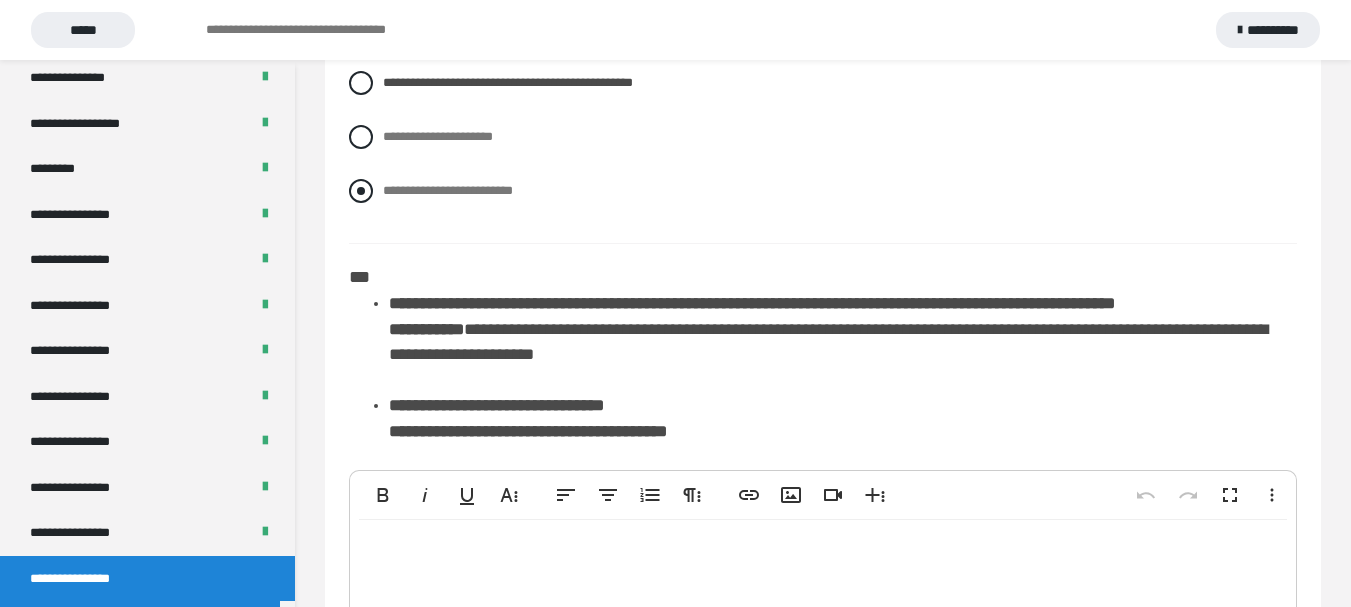 scroll, scrollTop: 1600, scrollLeft: 0, axis: vertical 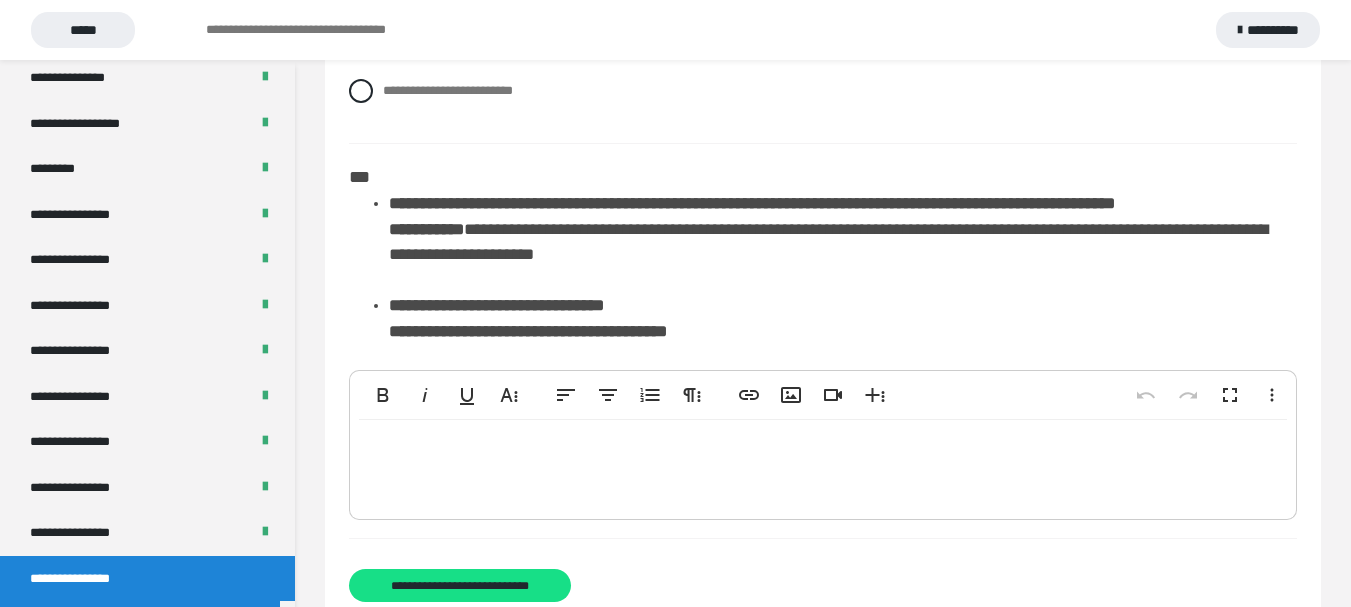 click on "**********" at bounding box center [496, 305] 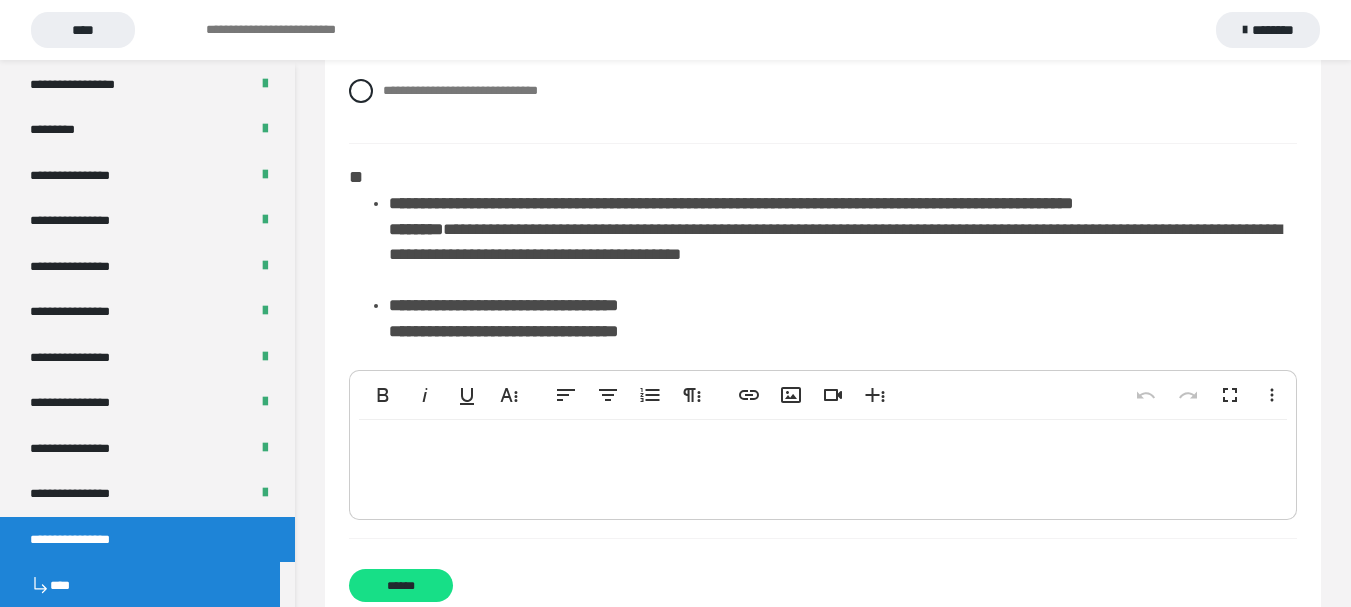 scroll, scrollTop: 2739, scrollLeft: 0, axis: vertical 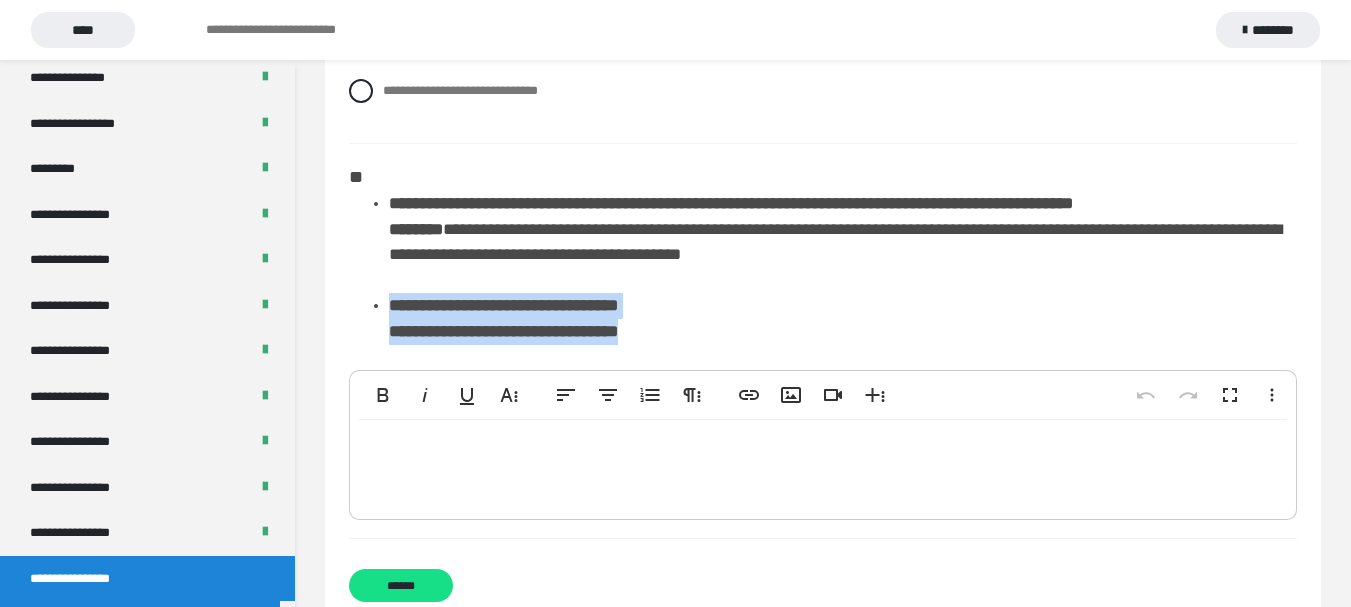 drag, startPoint x: 389, startPoint y: 321, endPoint x: 738, endPoint y: 358, distance: 350.95584 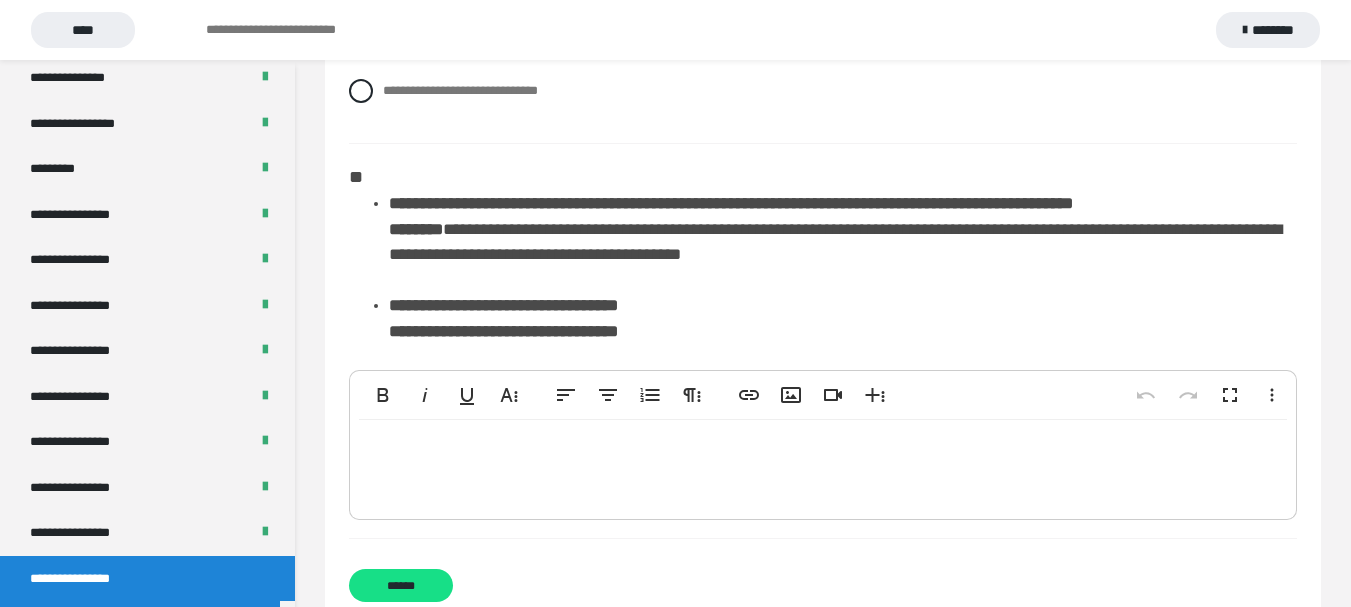 drag, startPoint x: 472, startPoint y: 438, endPoint x: 474, endPoint y: 458, distance: 20.09975 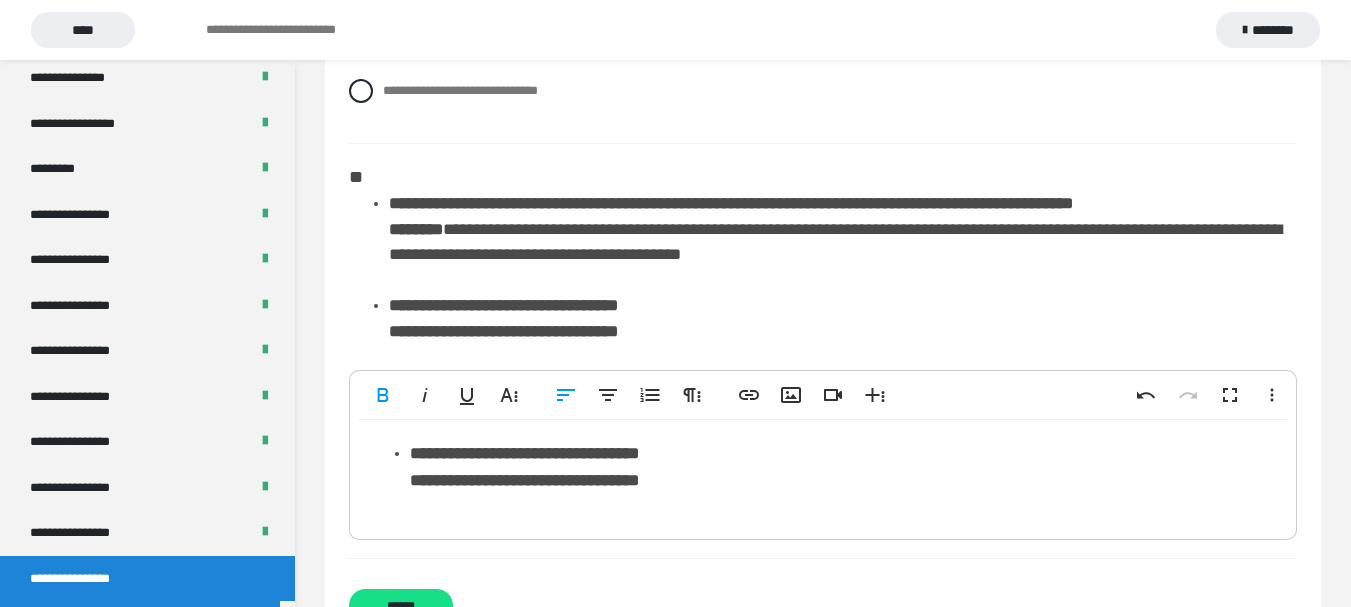 click on "**********" at bounding box center (524, 453) 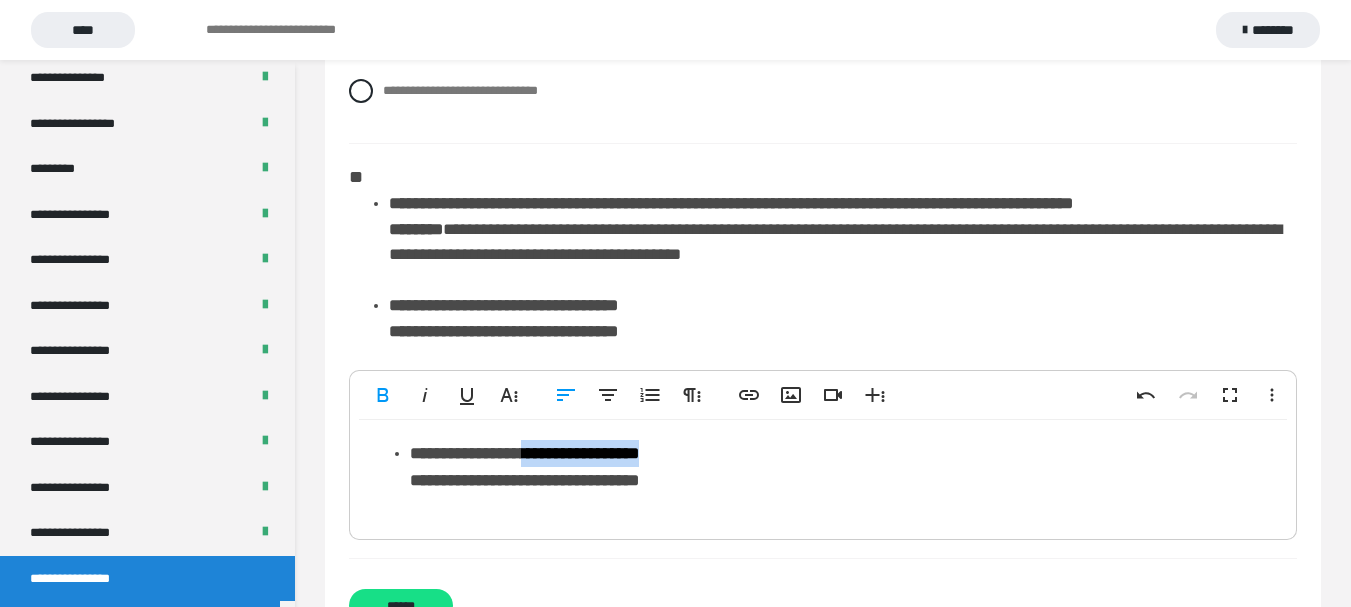 drag, startPoint x: 738, startPoint y: 469, endPoint x: 572, endPoint y: 470, distance: 166.003 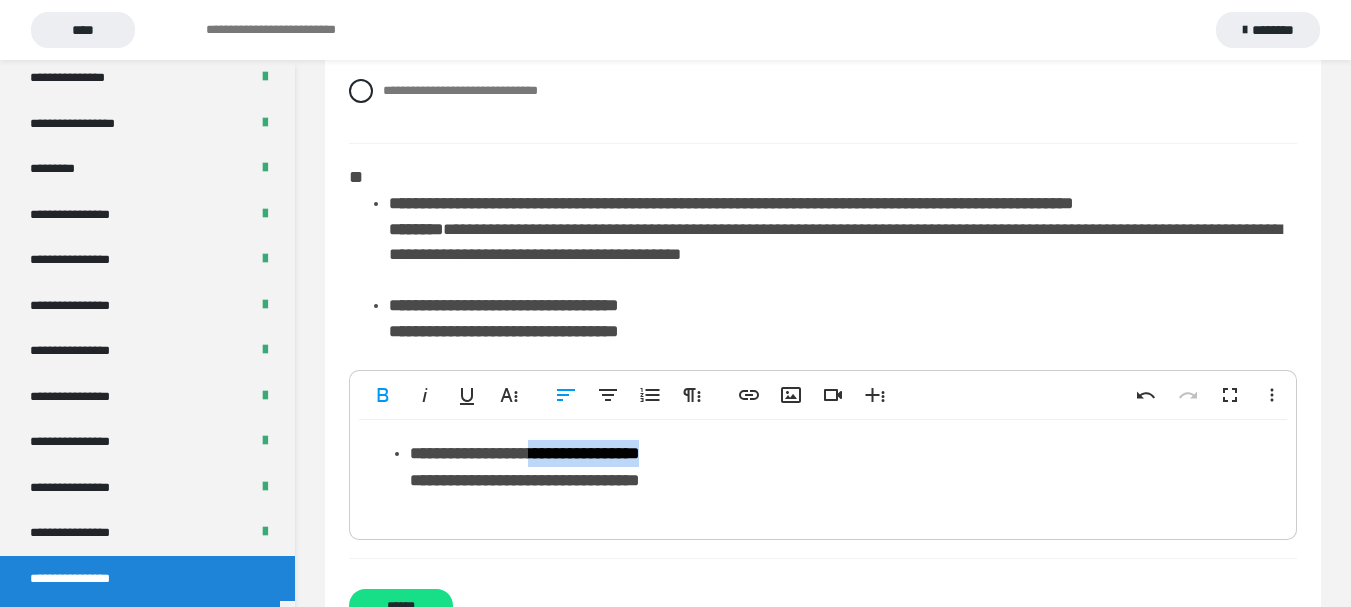 type 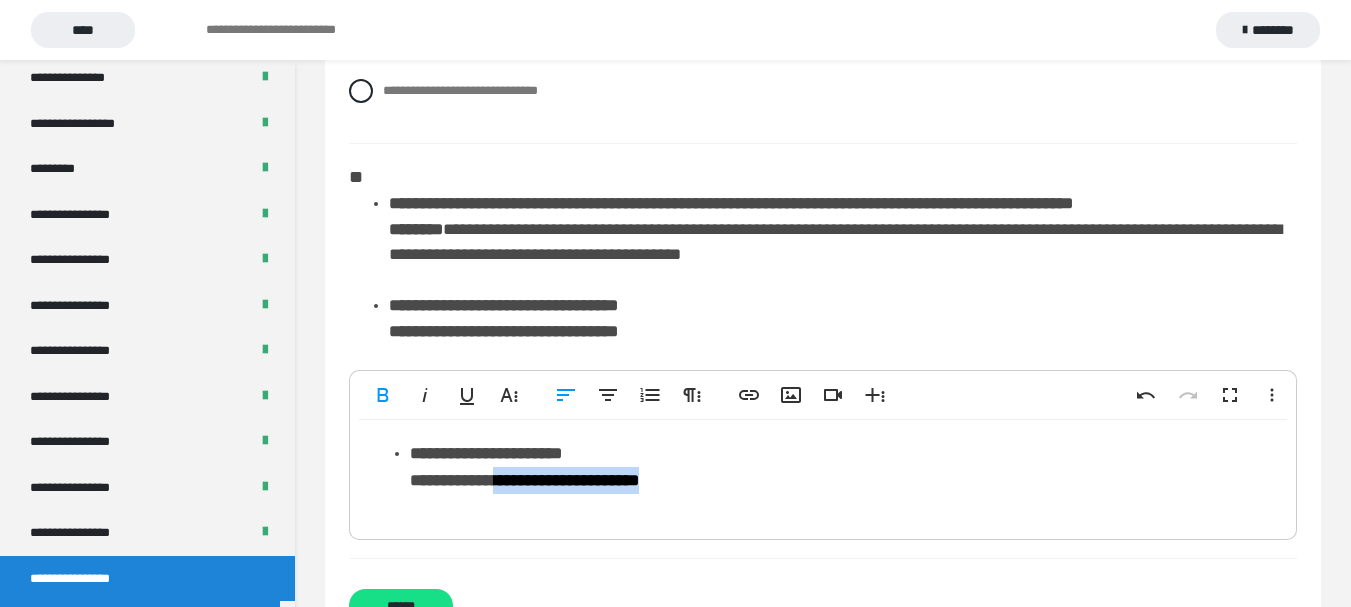 drag, startPoint x: 734, startPoint y: 500, endPoint x: 520, endPoint y: 488, distance: 214.33618 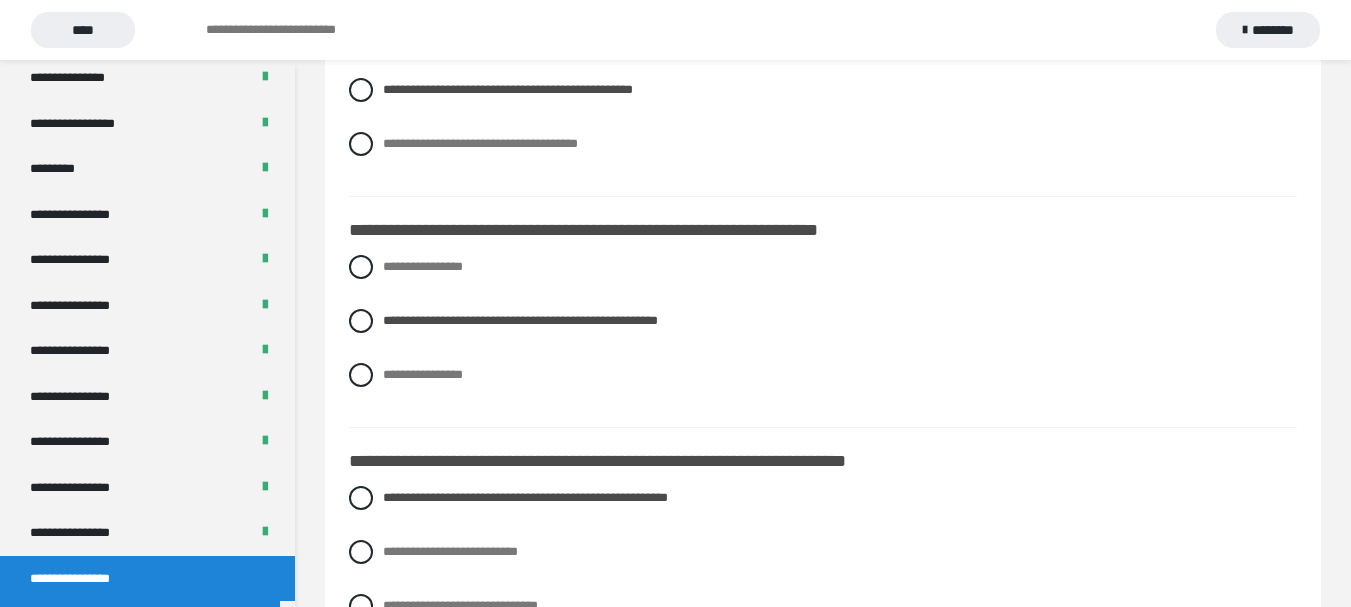 scroll, scrollTop: 985, scrollLeft: 0, axis: vertical 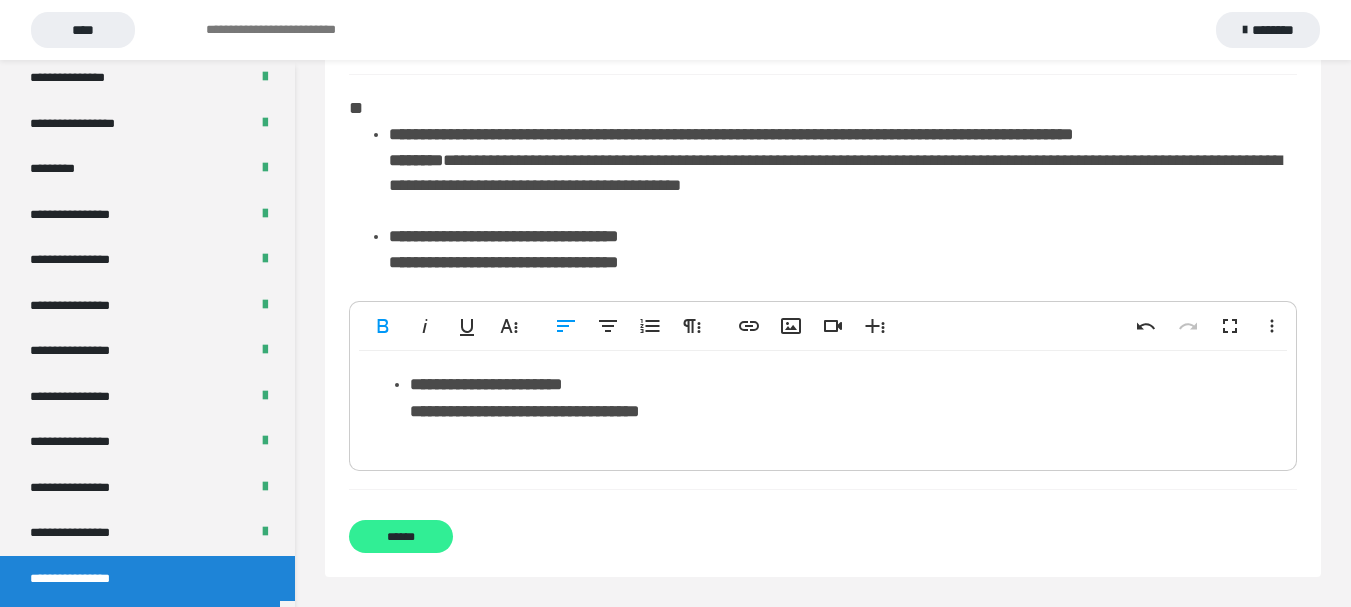 click on "******" at bounding box center [401, 536] 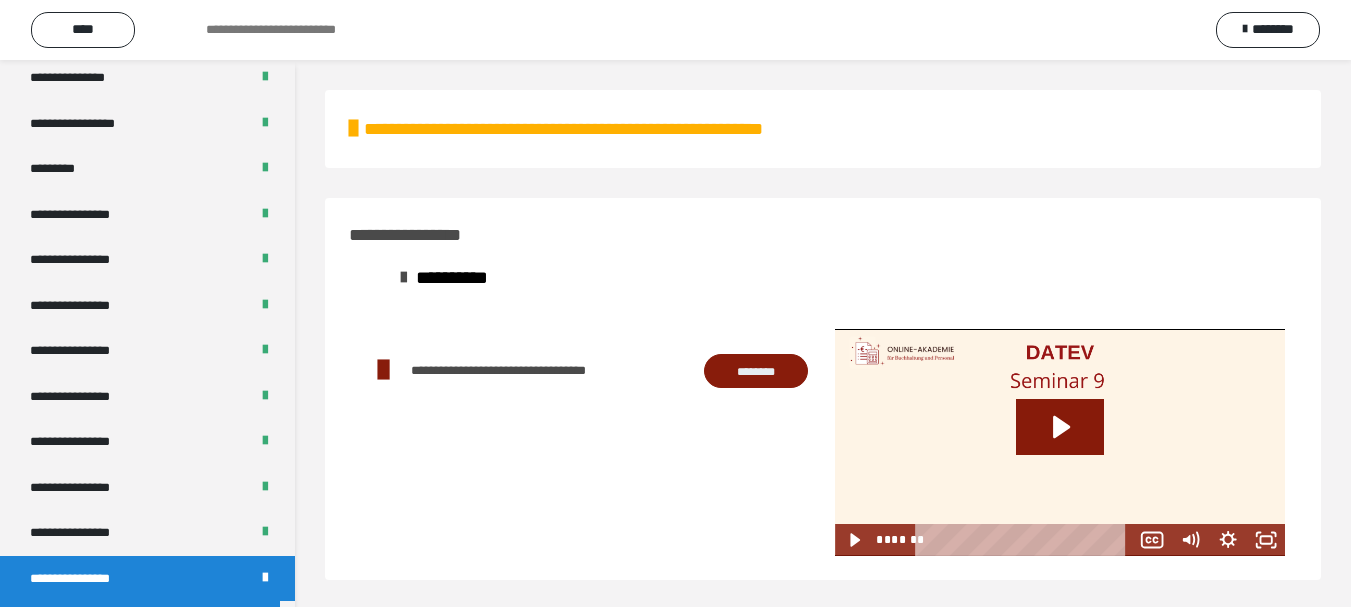 scroll, scrollTop: 60, scrollLeft: 0, axis: vertical 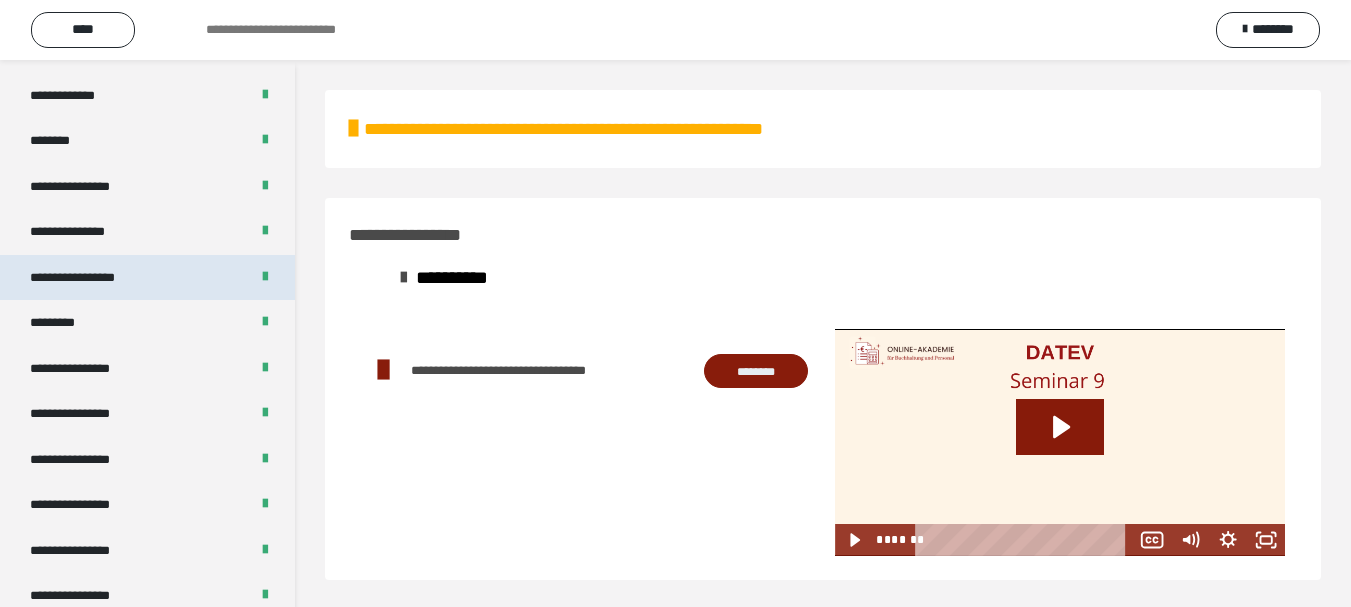 click on "**********" at bounding box center [94, 278] 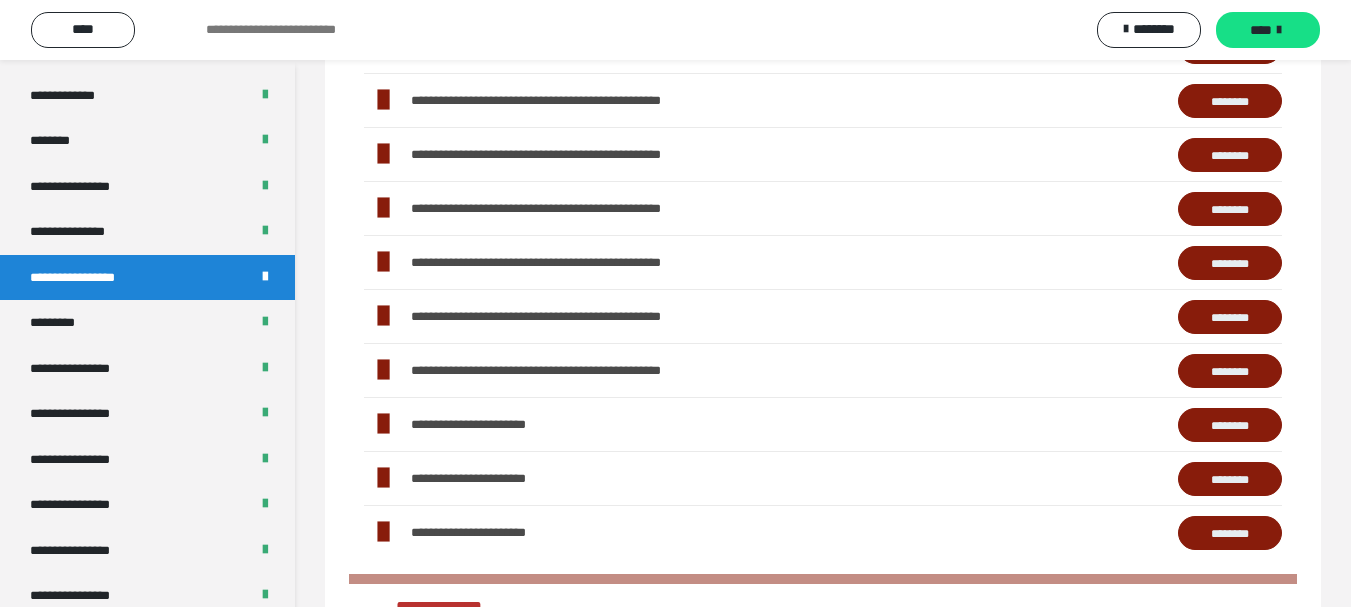 scroll, scrollTop: 1200, scrollLeft: 0, axis: vertical 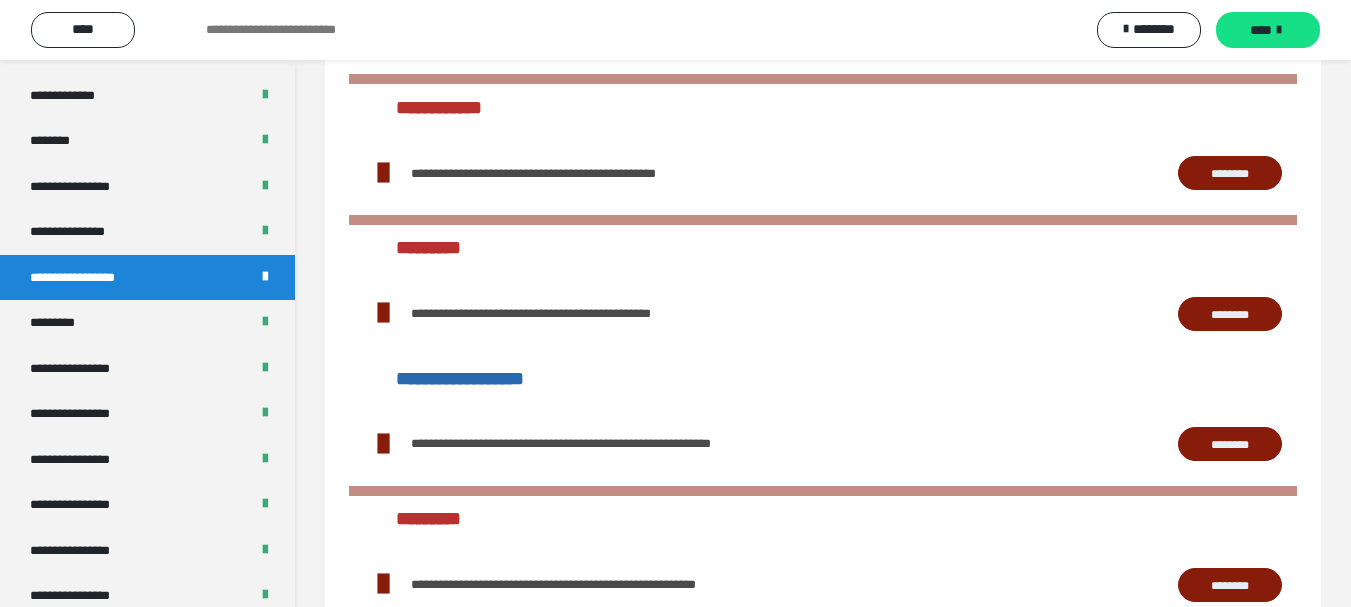 click on "********" at bounding box center (1230, 314) 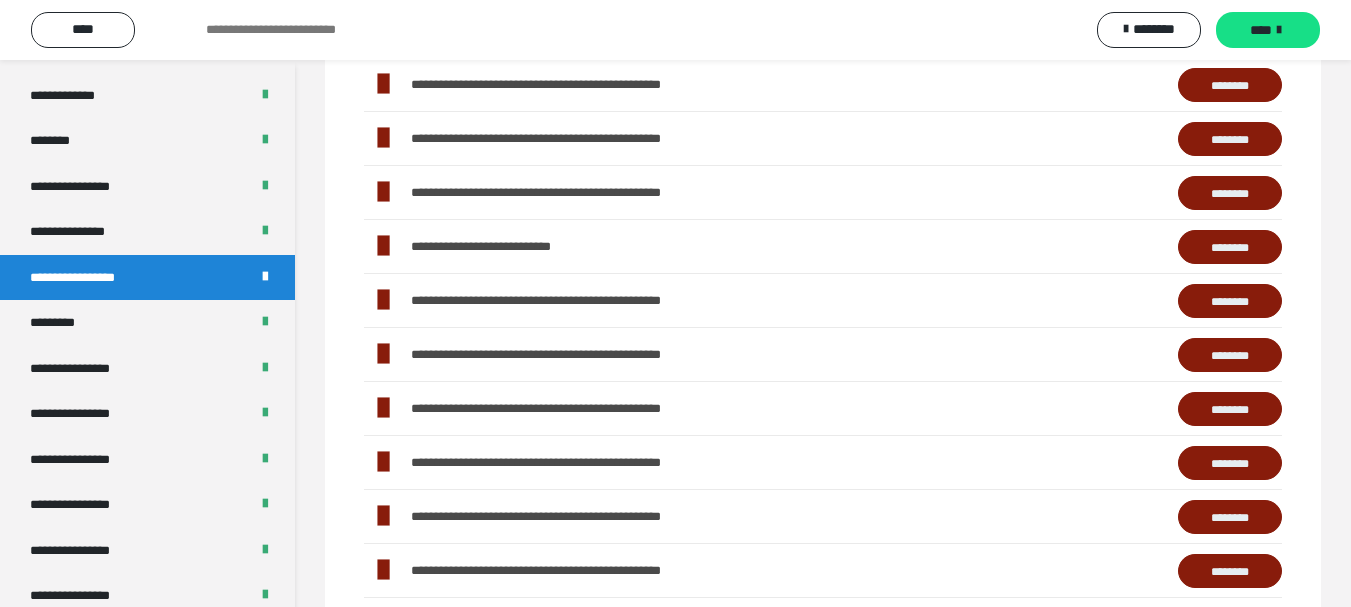 scroll, scrollTop: 0, scrollLeft: 0, axis: both 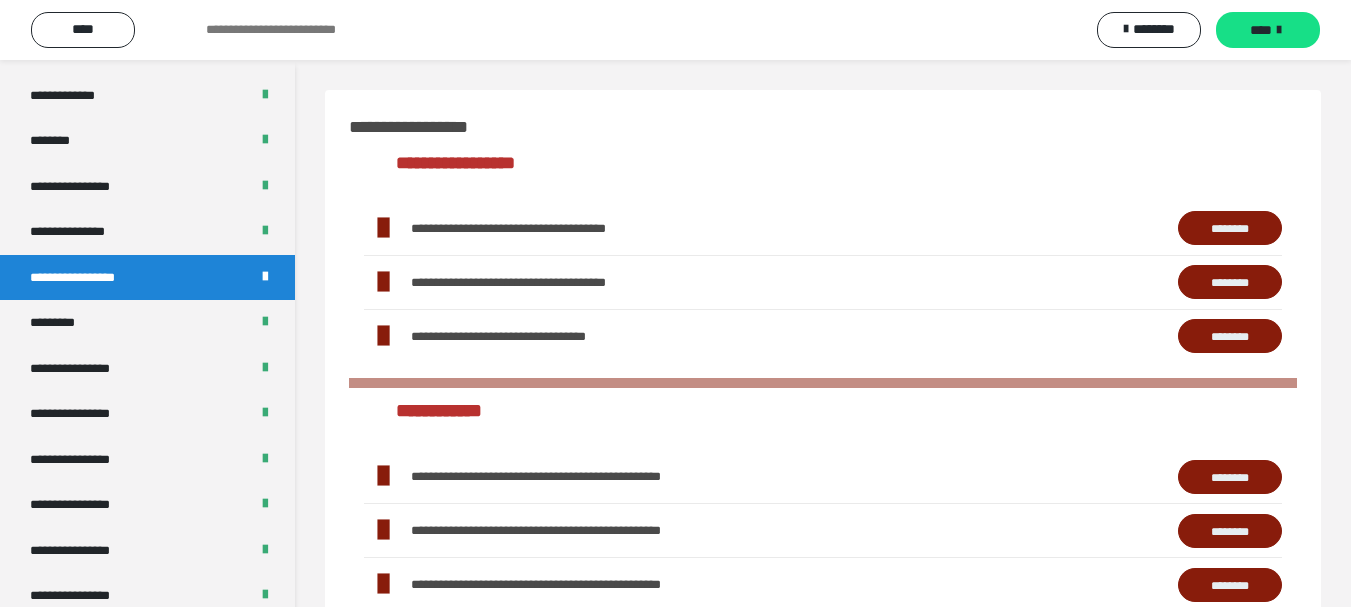 click on "********" at bounding box center (1230, 228) 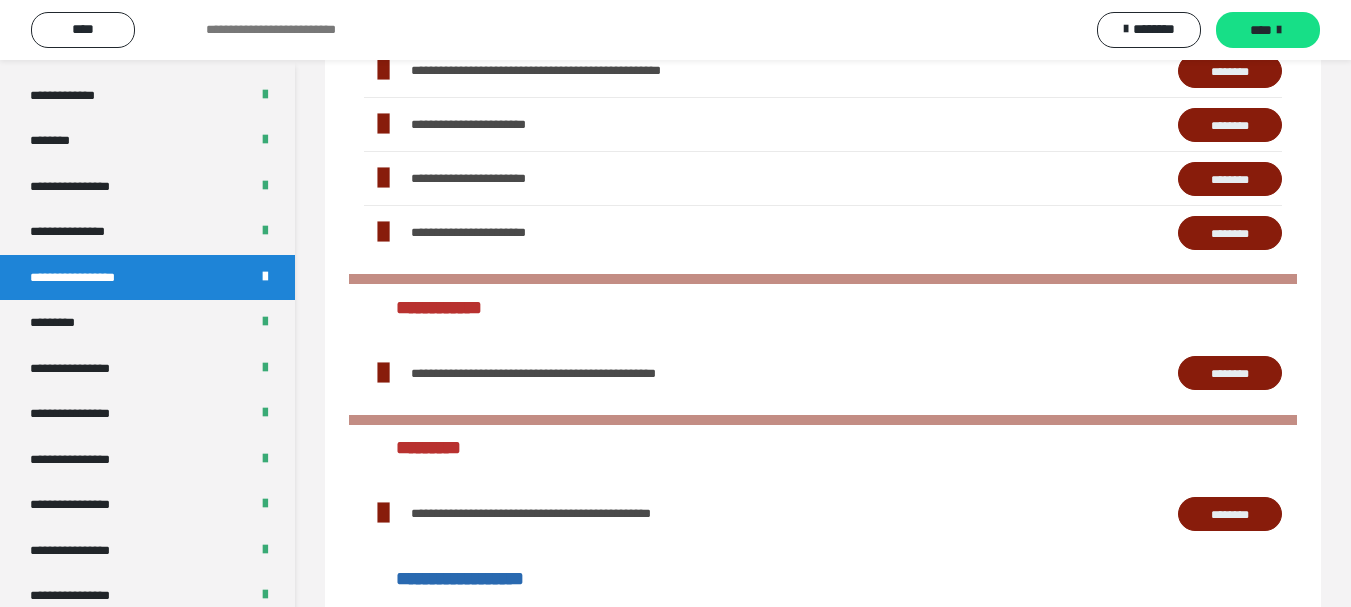 scroll, scrollTop: 1100, scrollLeft: 0, axis: vertical 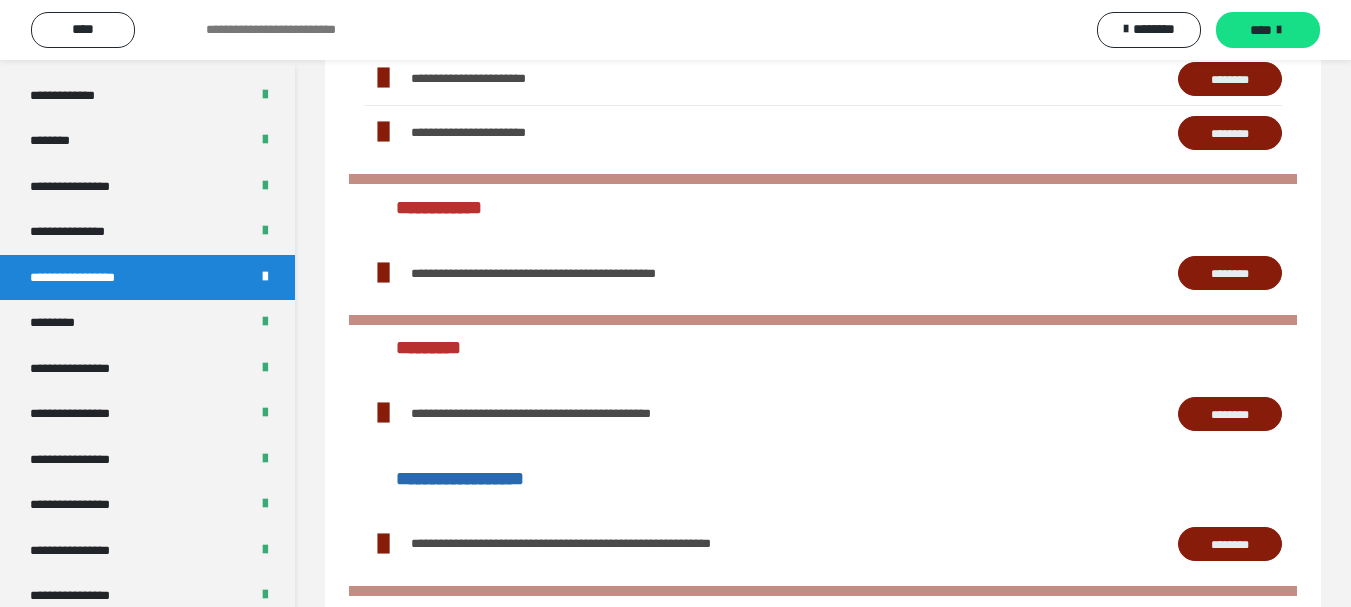 click on "********" at bounding box center (1230, 273) 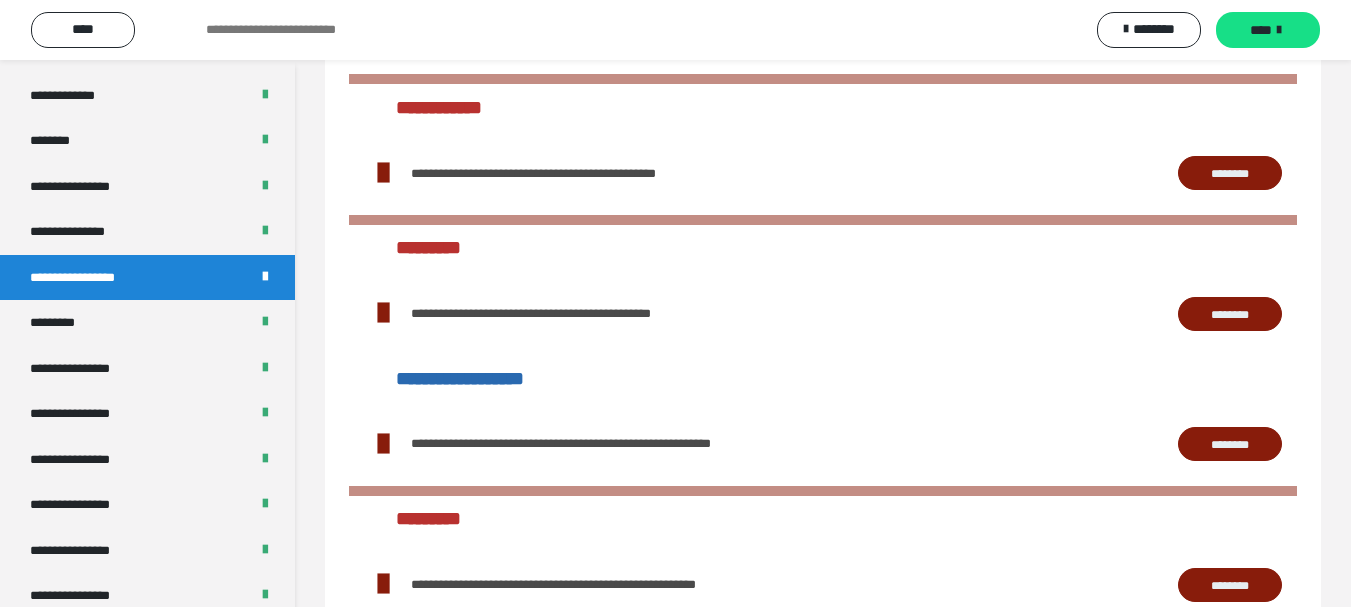 click on "********" at bounding box center (1230, 444) 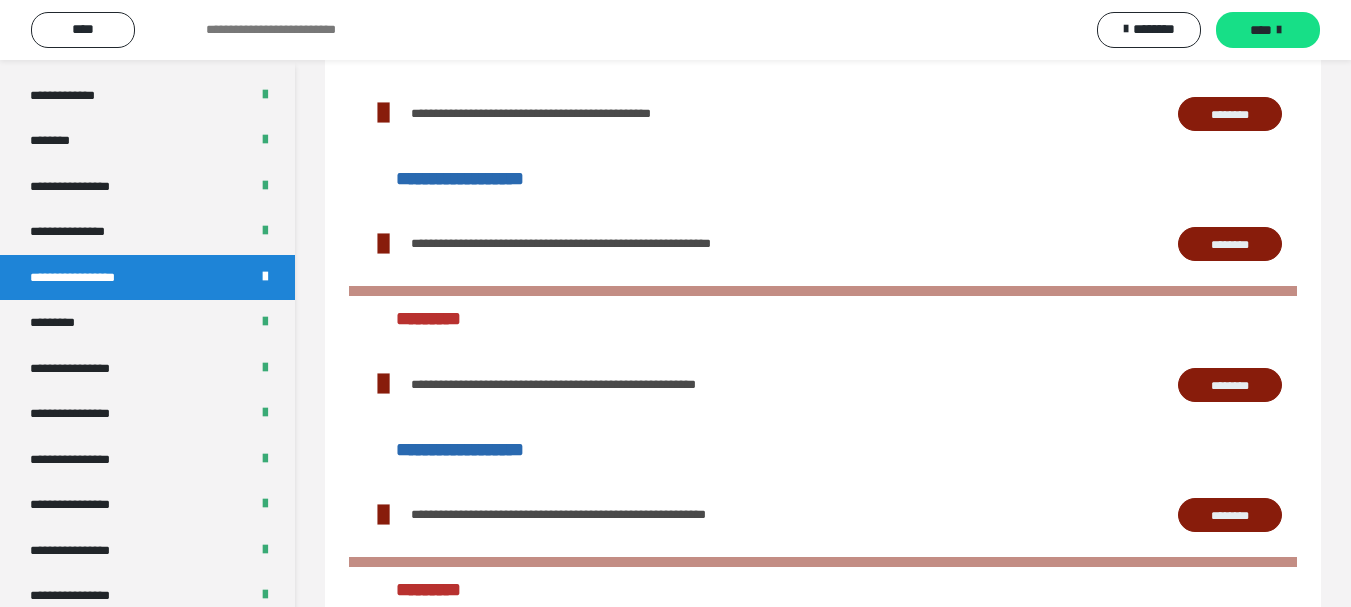 click on "********" at bounding box center [1230, 385] 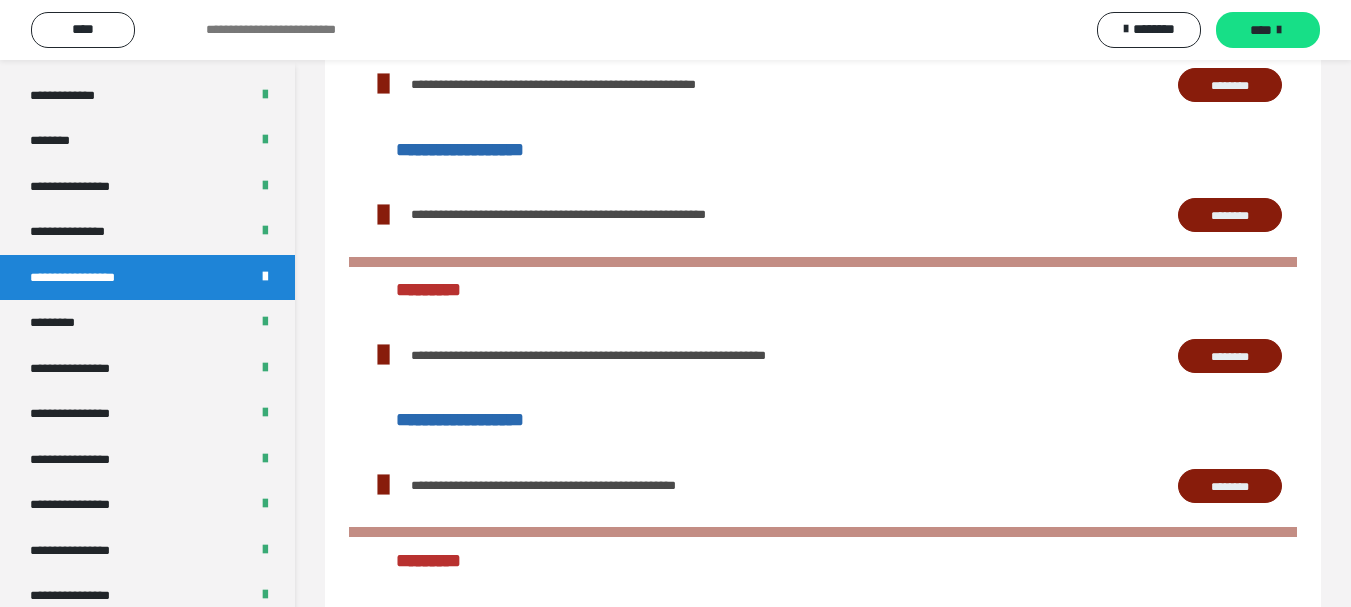 scroll, scrollTop: 1800, scrollLeft: 0, axis: vertical 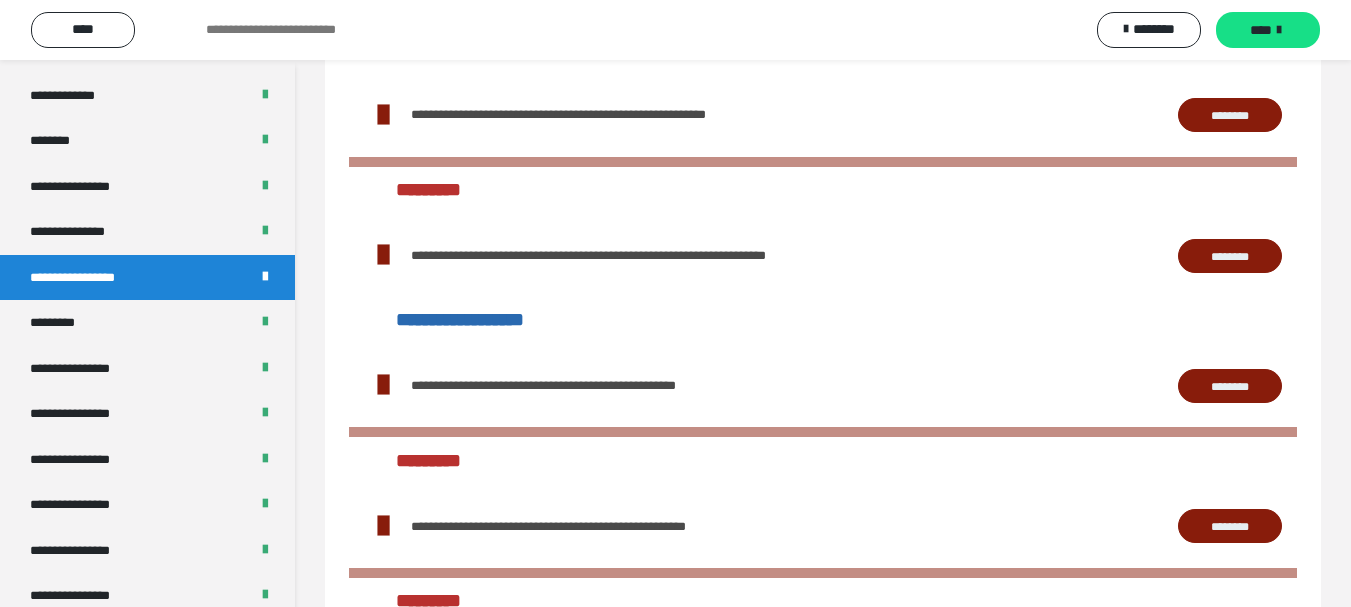 click on "********" at bounding box center (1230, 256) 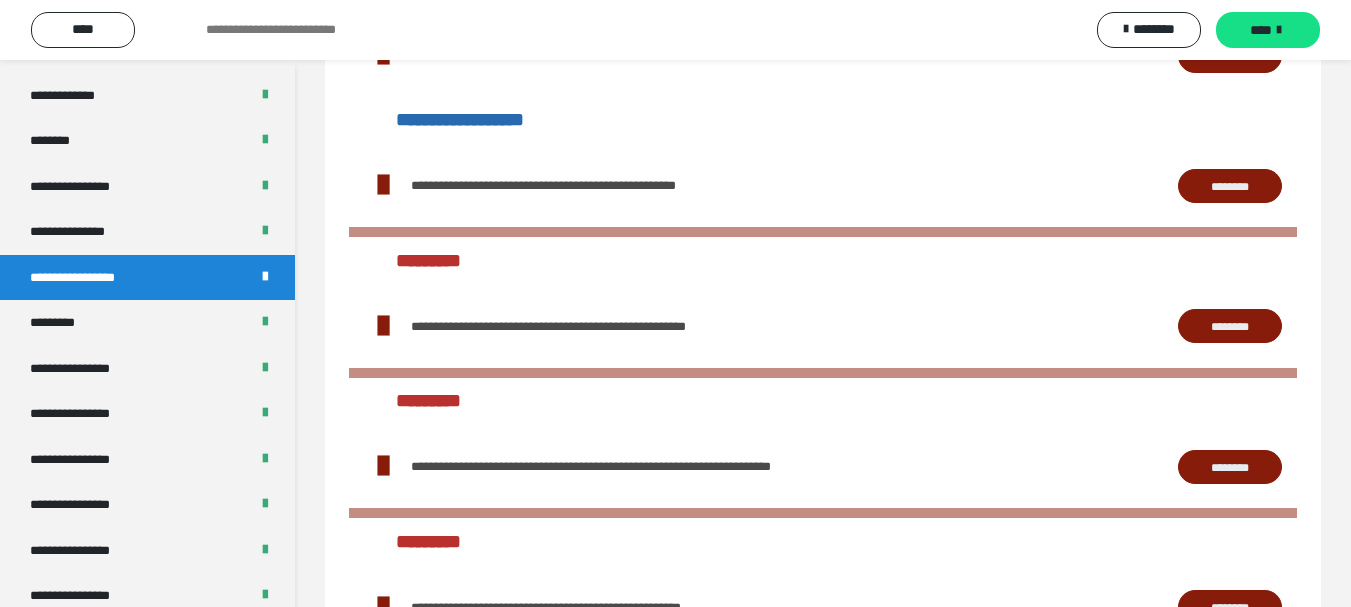 click on "********" at bounding box center [1230, 326] 